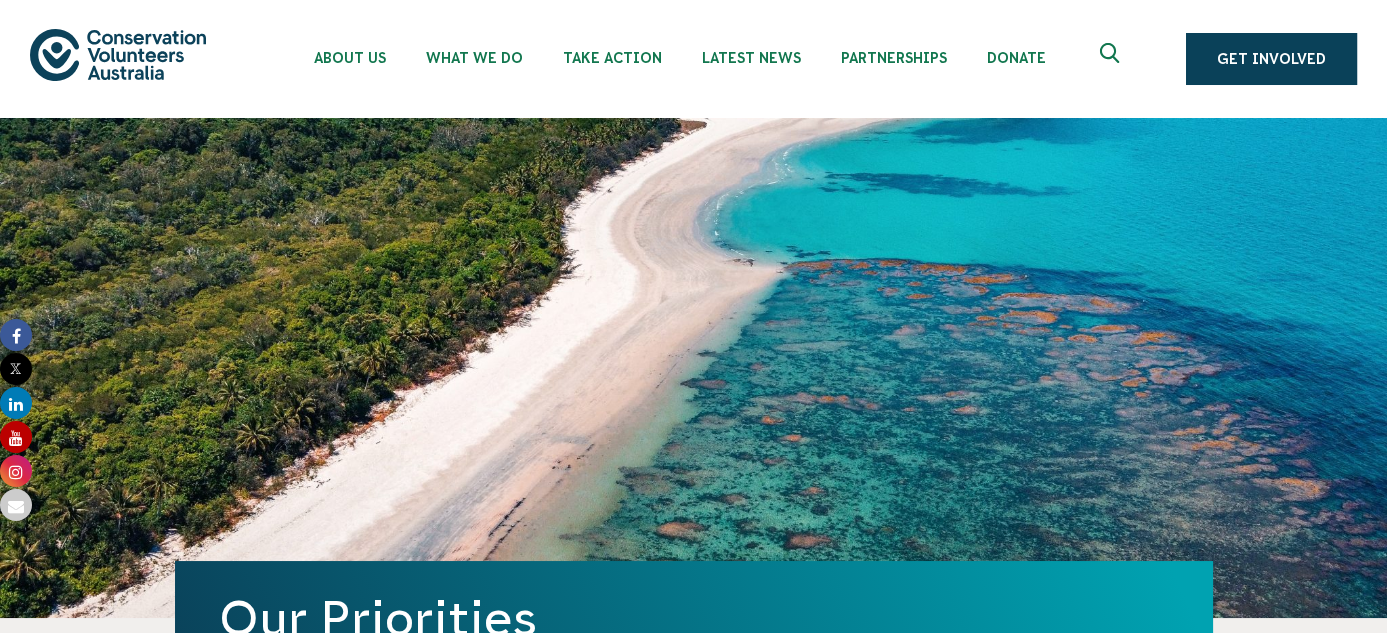 scroll, scrollTop: 0, scrollLeft: 0, axis: both 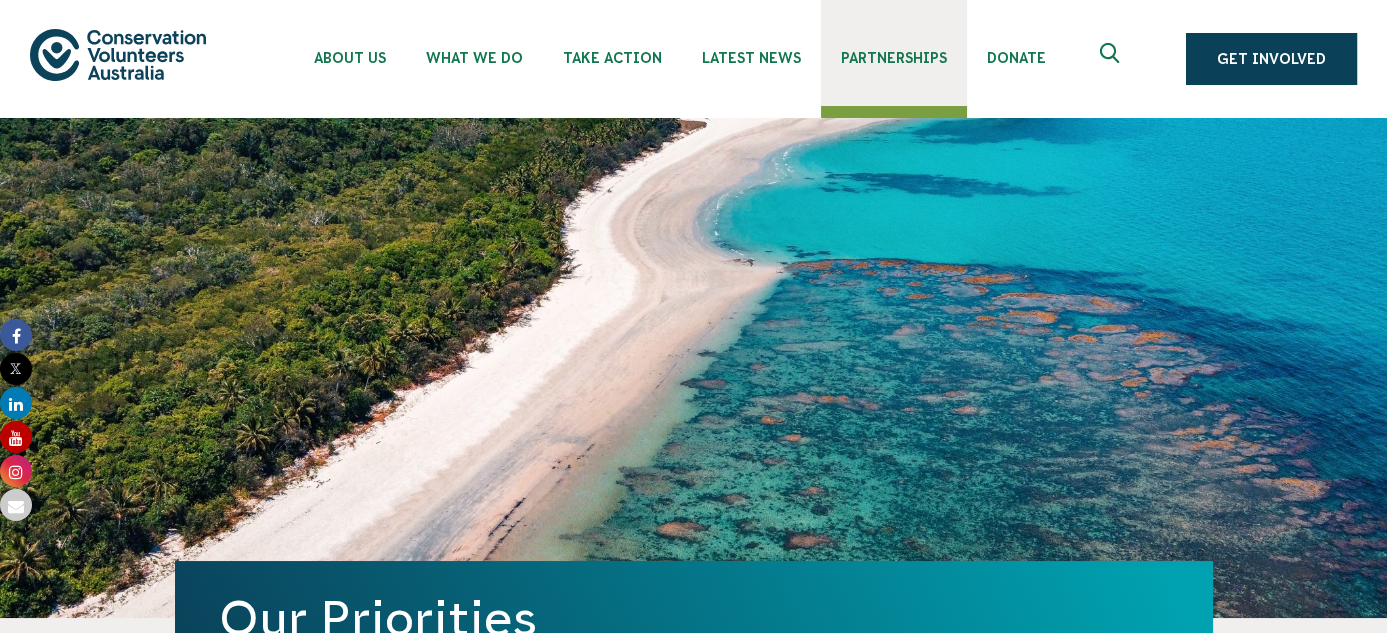 click on "Partnerships" at bounding box center (894, 58) 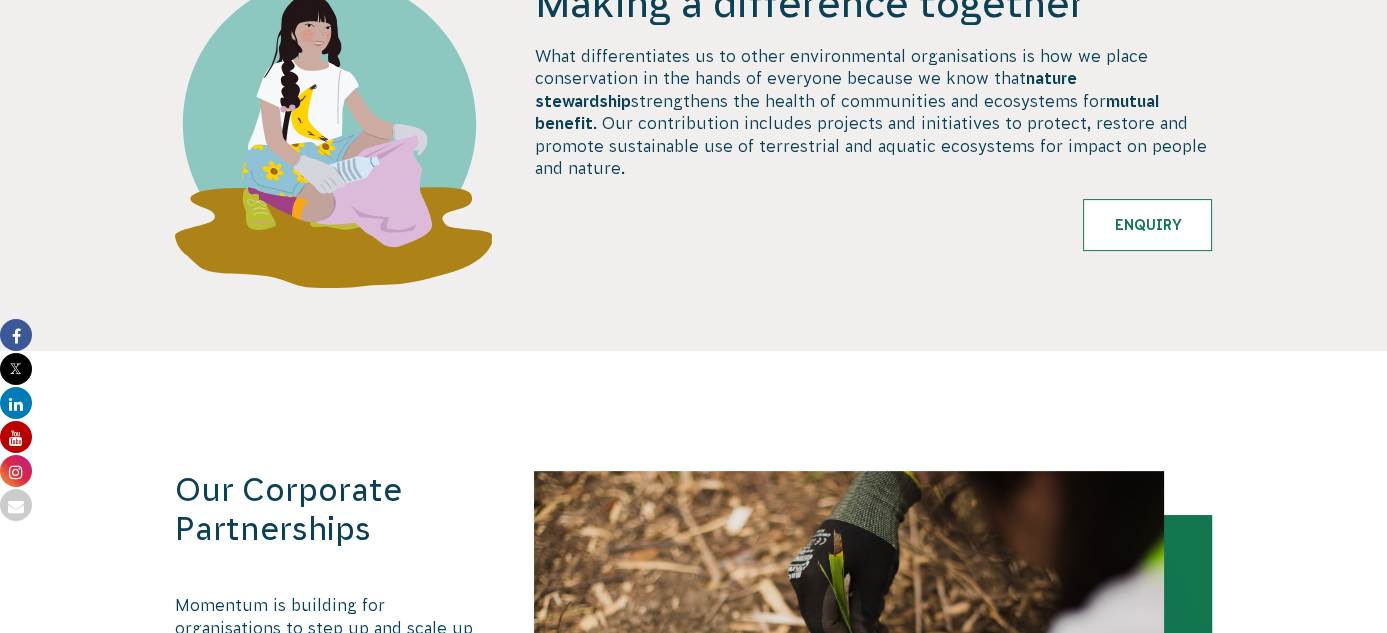 scroll, scrollTop: 600, scrollLeft: 0, axis: vertical 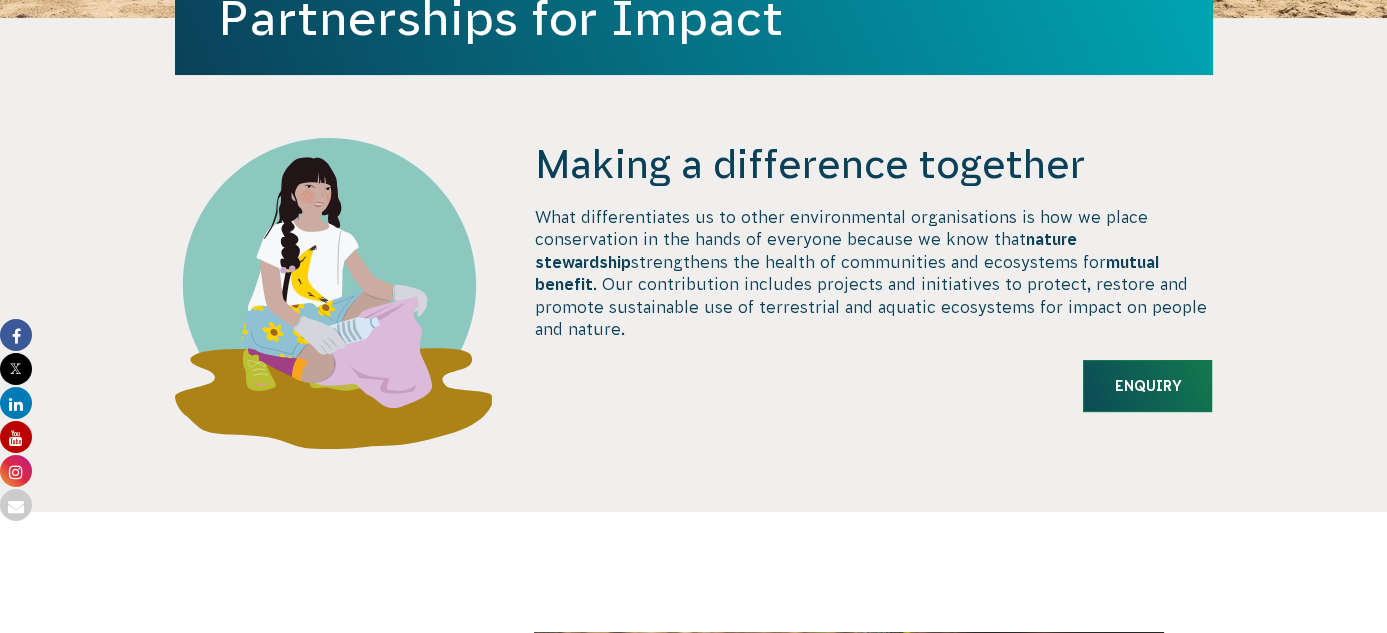 click on "Enquiry" at bounding box center (1147, 386) 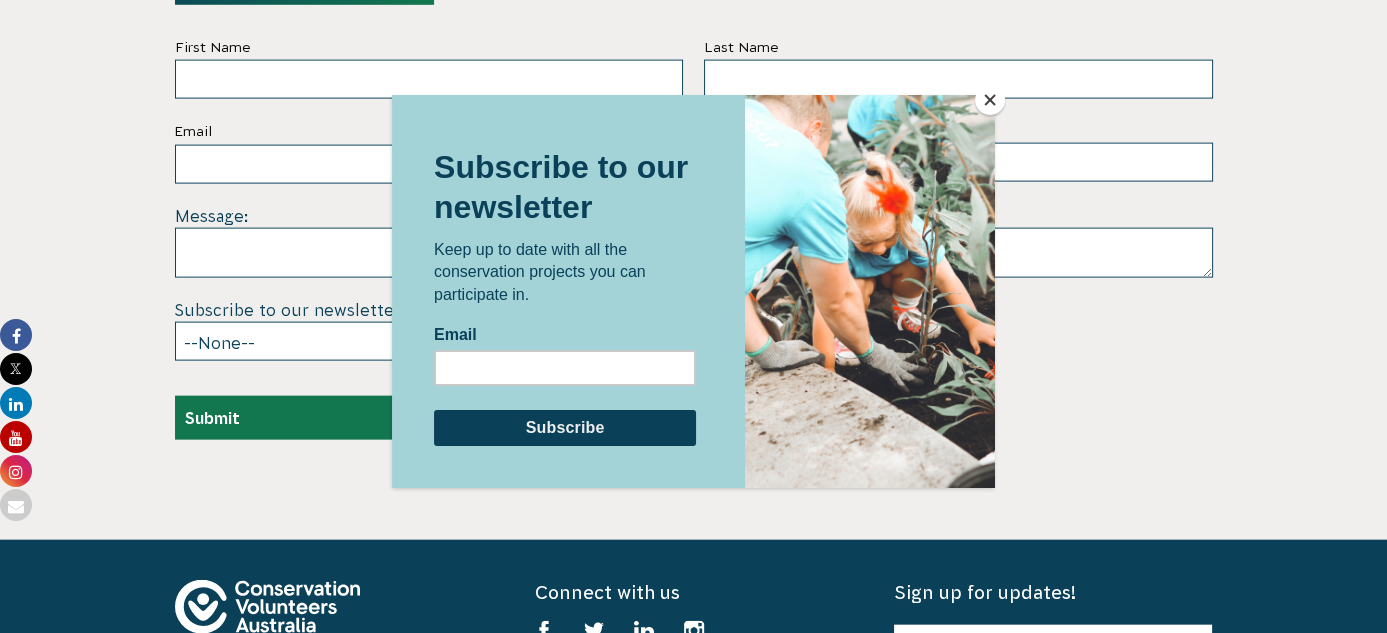 scroll, scrollTop: 5859, scrollLeft: 0, axis: vertical 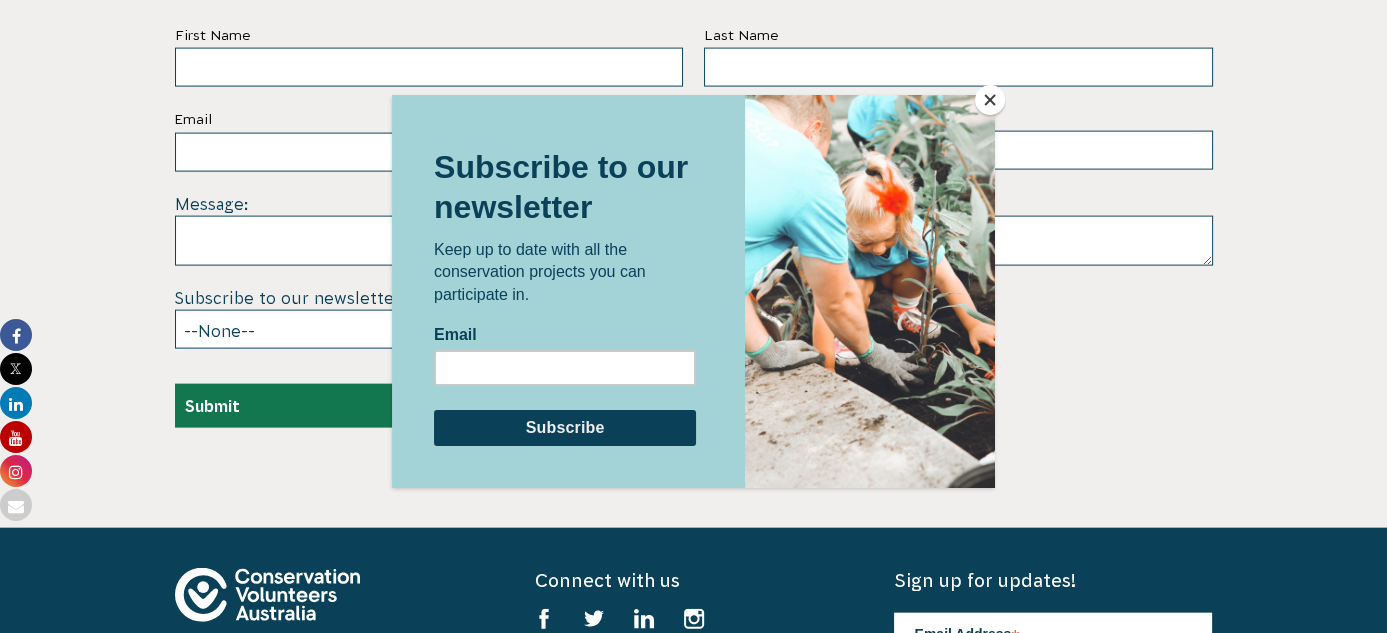 click at bounding box center [990, 100] 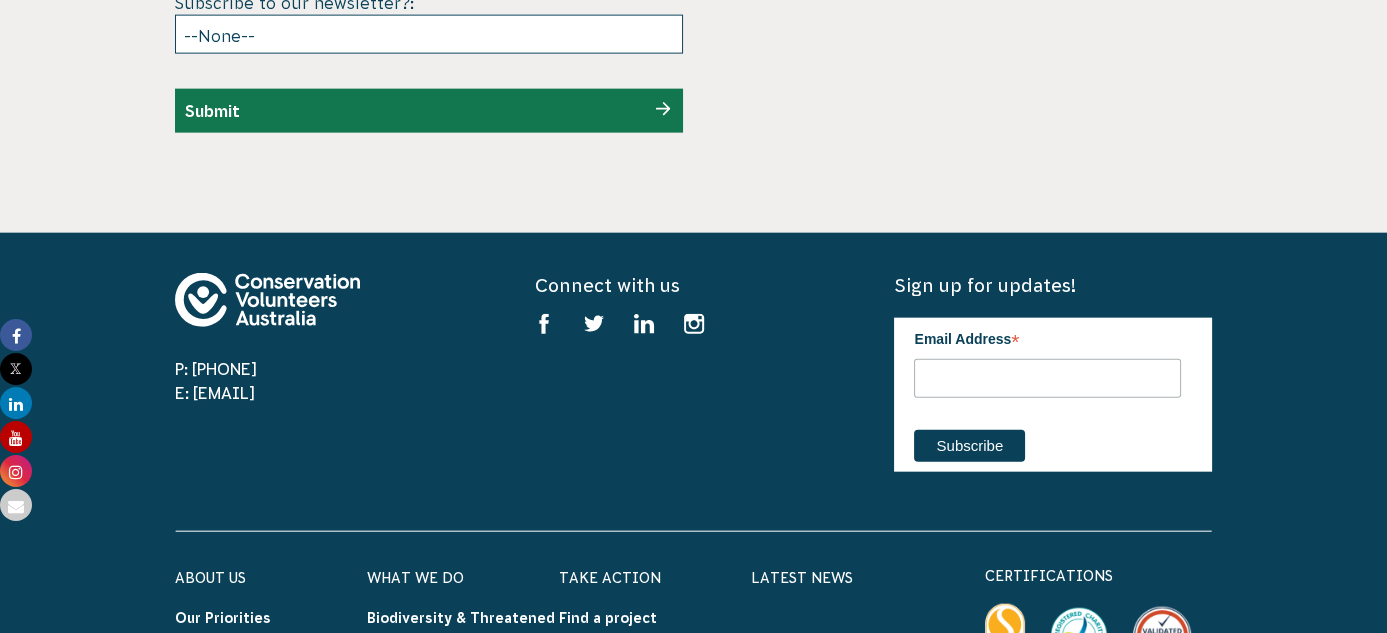 scroll, scrollTop: 6259, scrollLeft: 0, axis: vertical 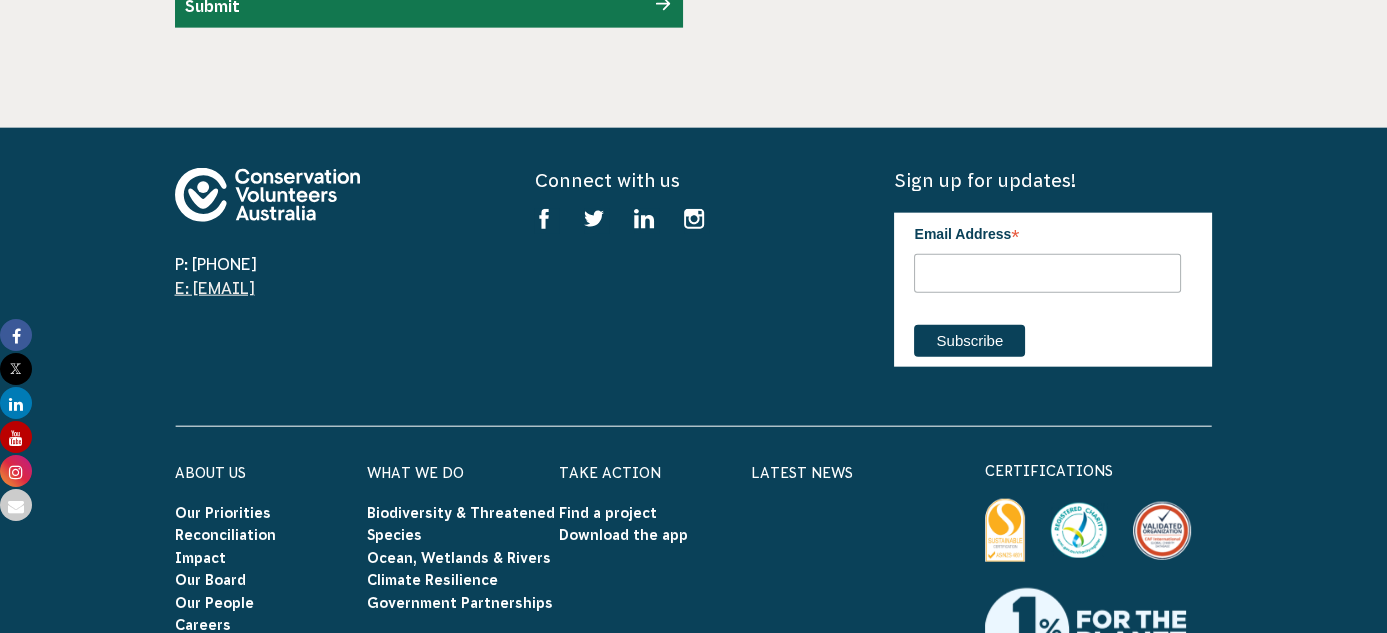 drag, startPoint x: 327, startPoint y: 256, endPoint x: 194, endPoint y: 259, distance: 133.03383 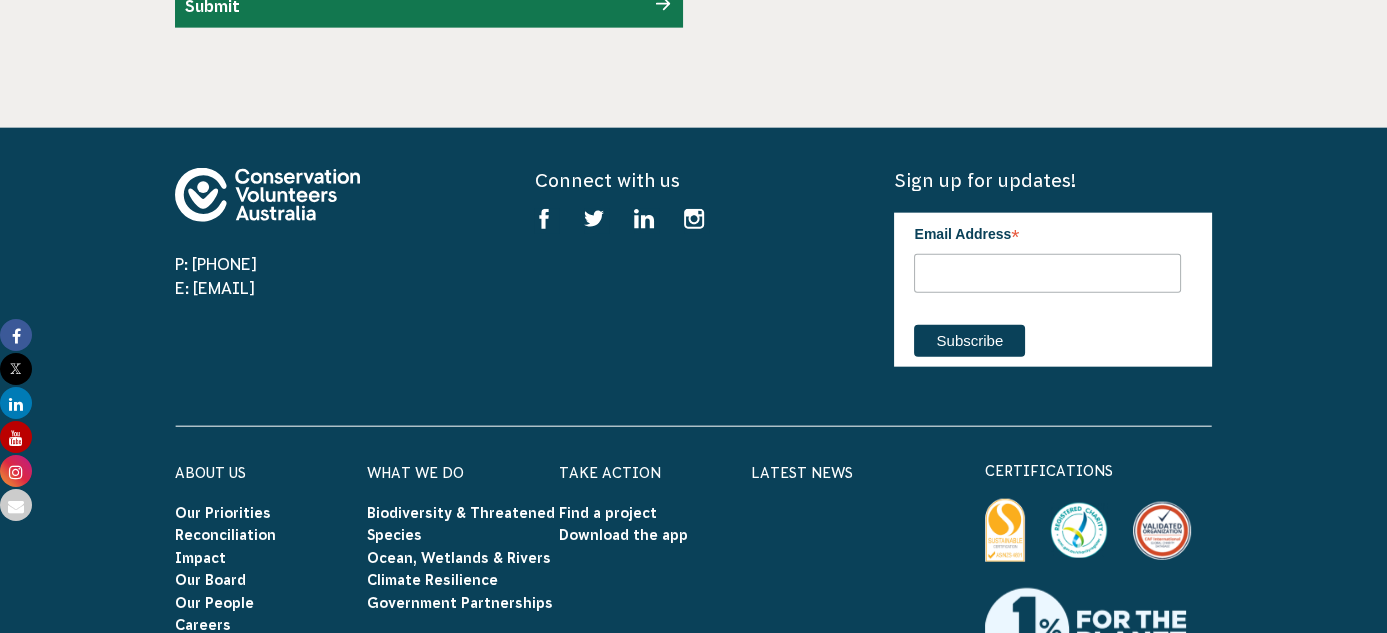 copy on "[EMAIL]" 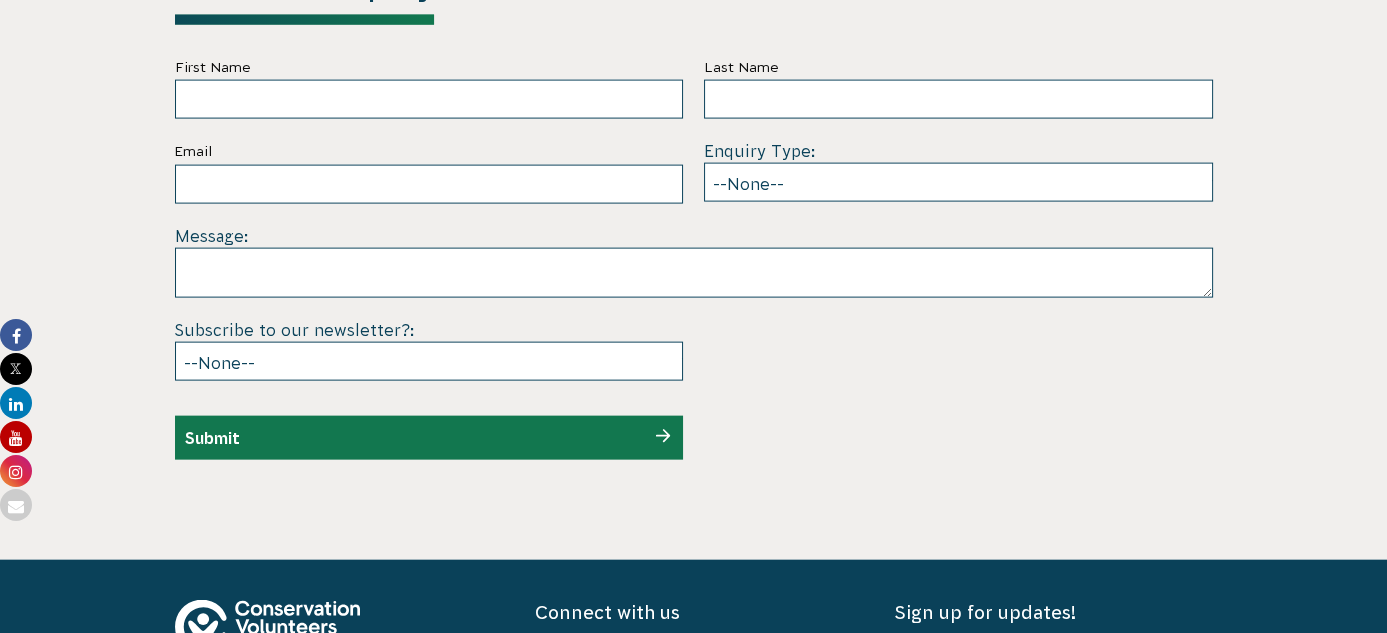 scroll, scrollTop: 5759, scrollLeft: 0, axis: vertical 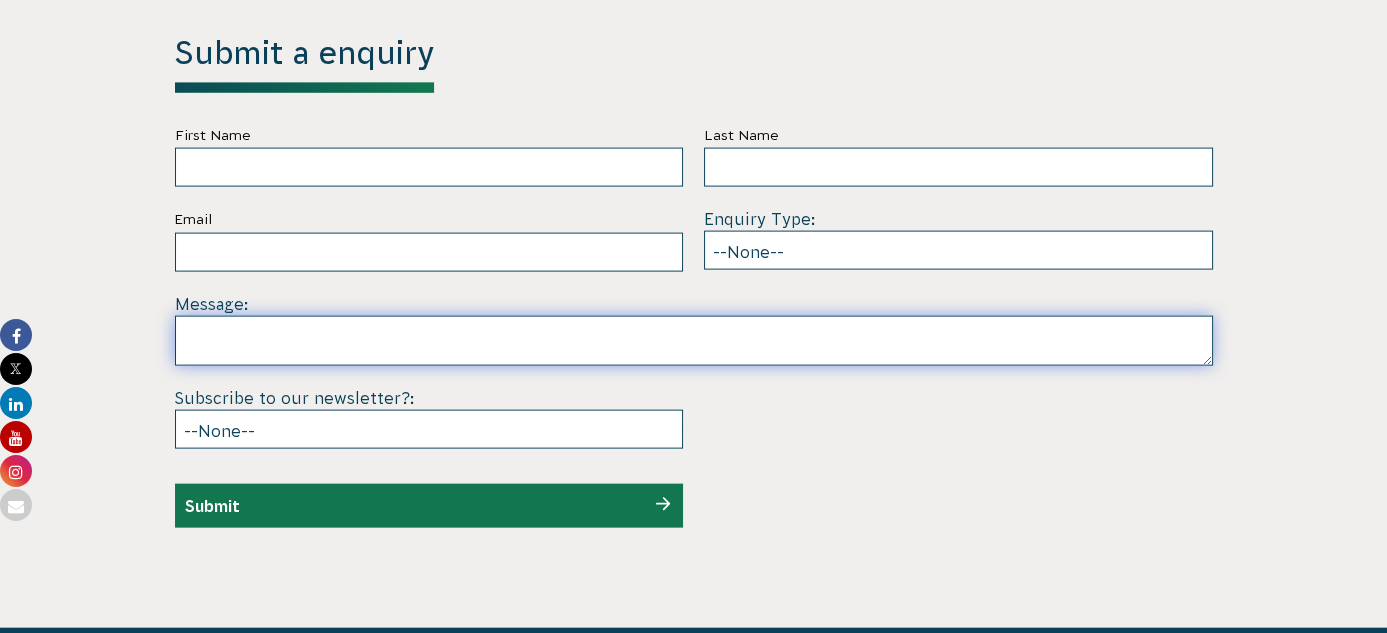 click at bounding box center [694, 341] 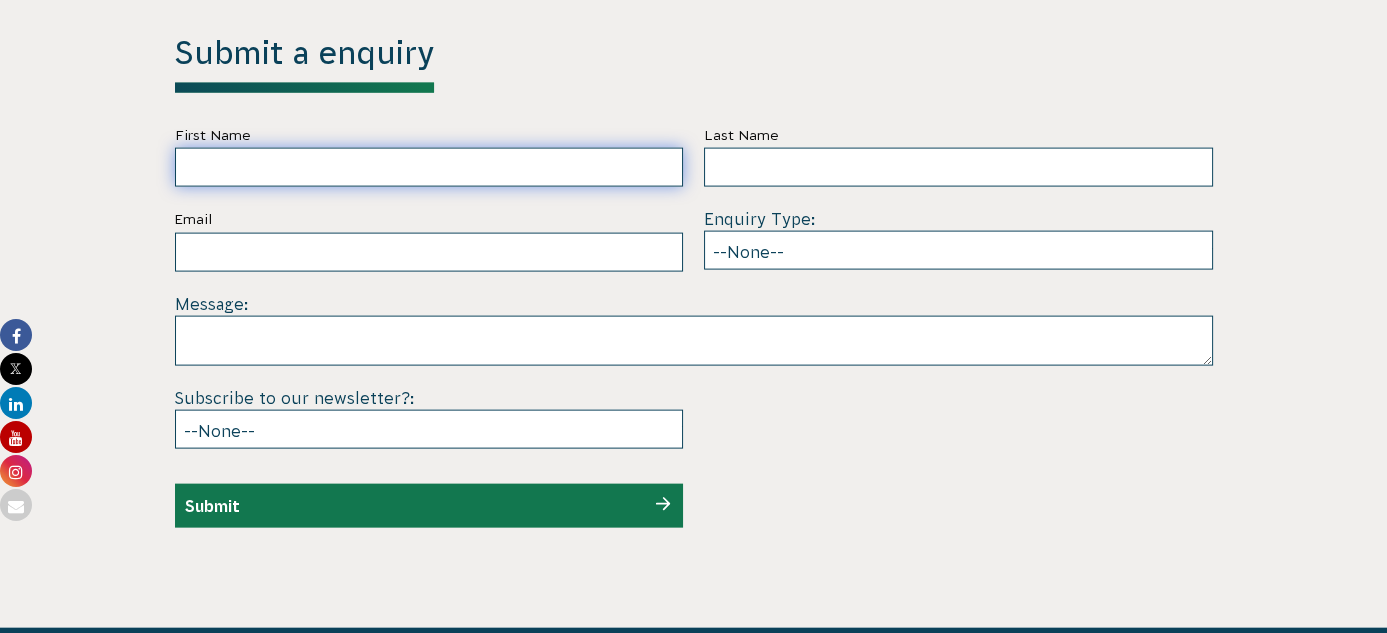 click on "First Name" at bounding box center (429, 167) 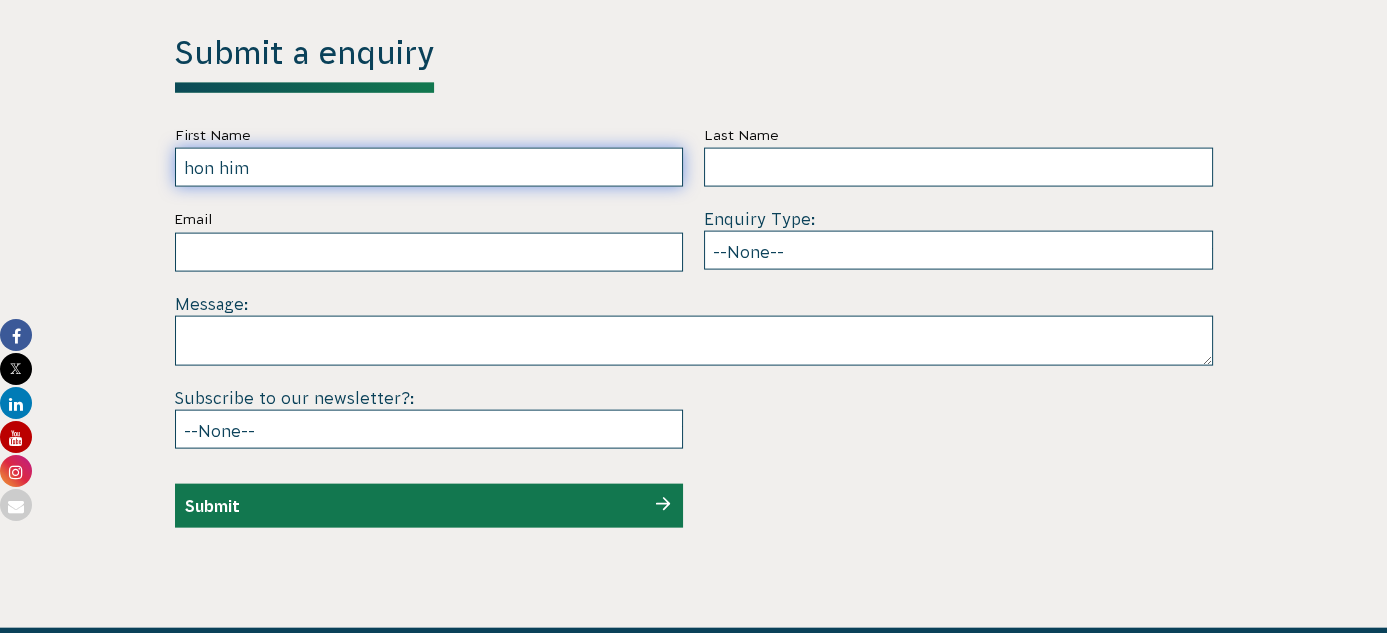 type on "hon him" 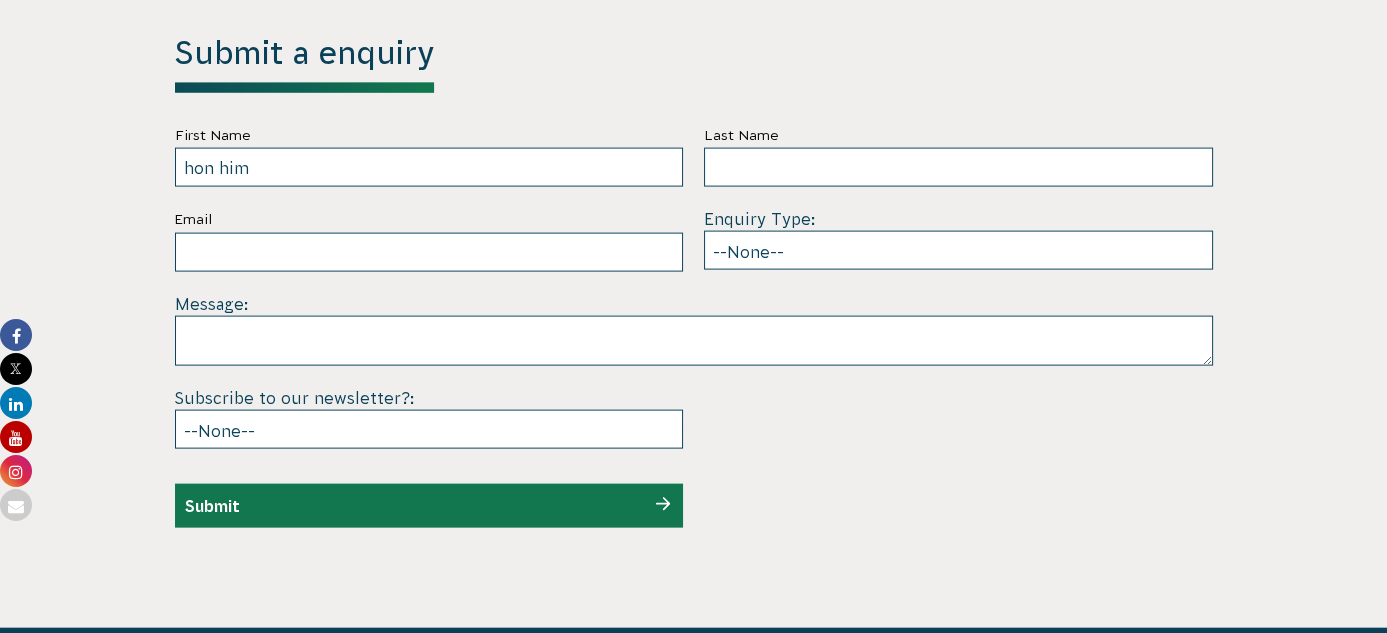 click on "Last Name" at bounding box center (958, 135) 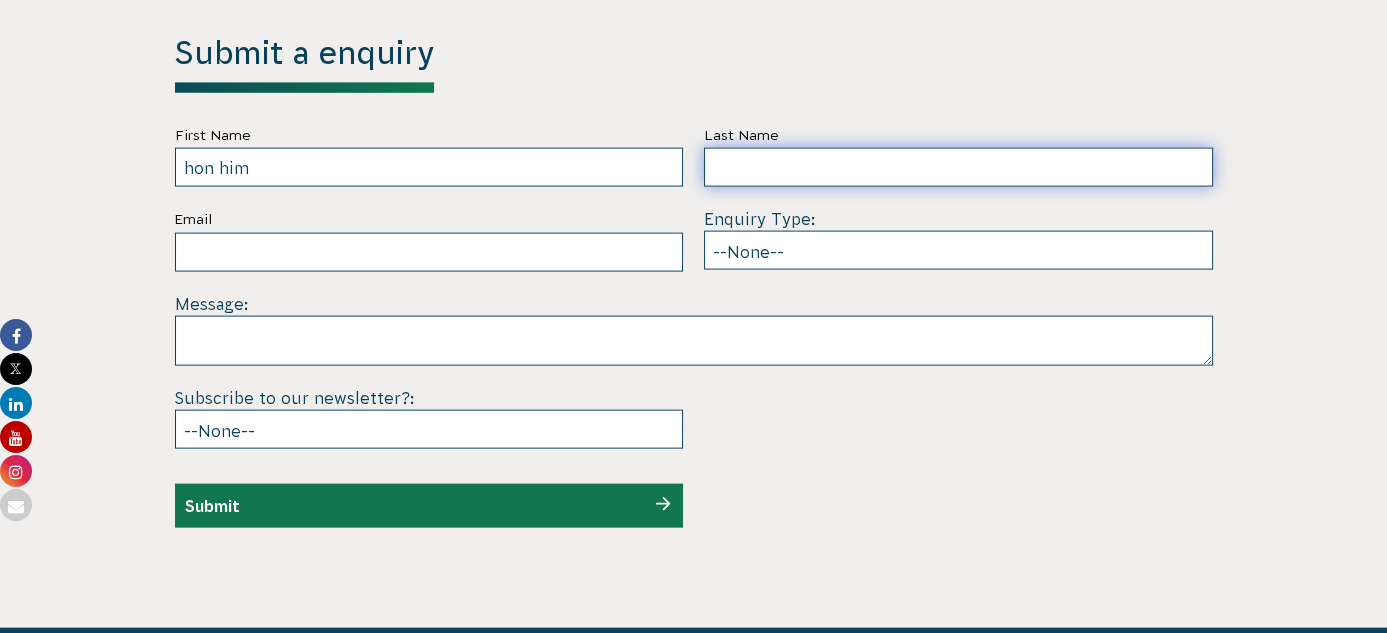 click on "Last Name" at bounding box center (958, 167) 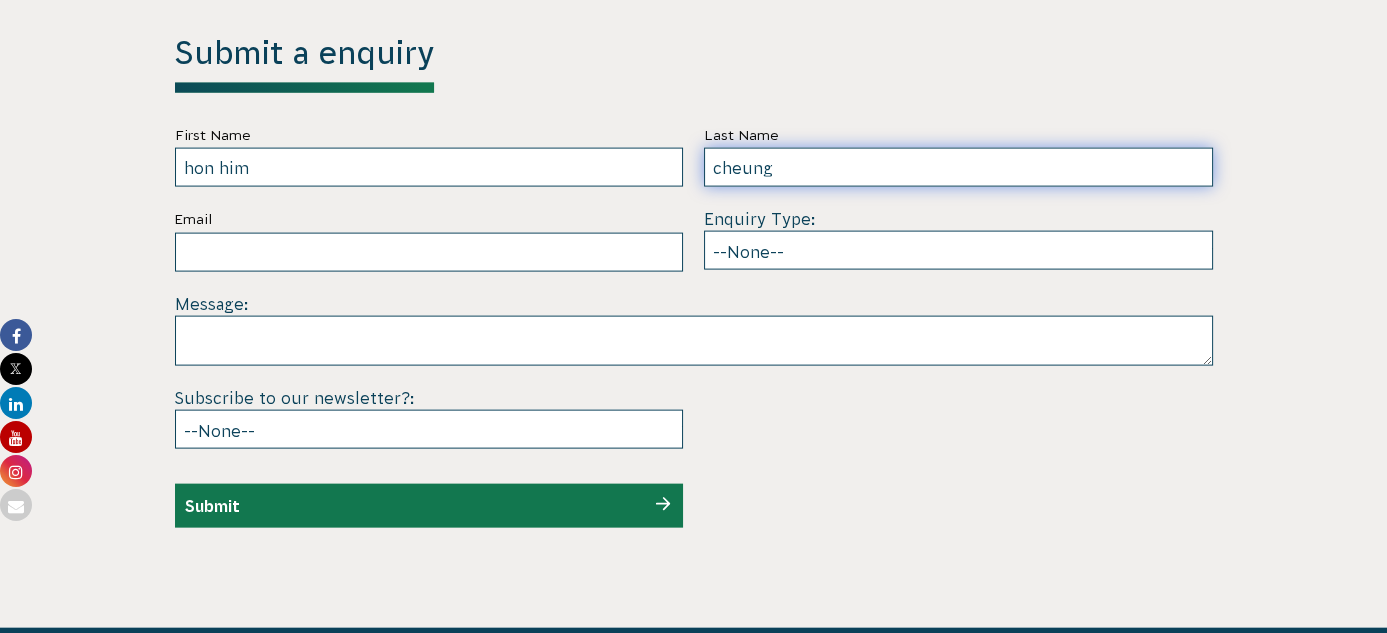 type on "cheung" 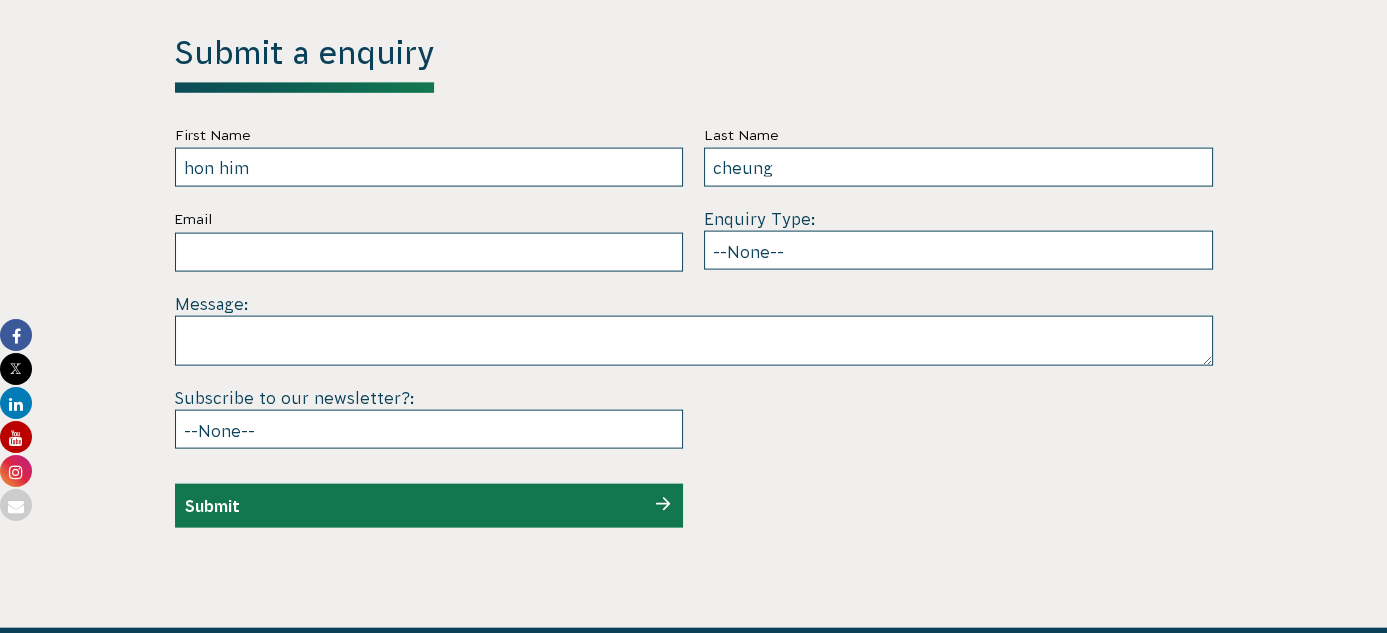 click on "Message:" at bounding box center [694, 329] 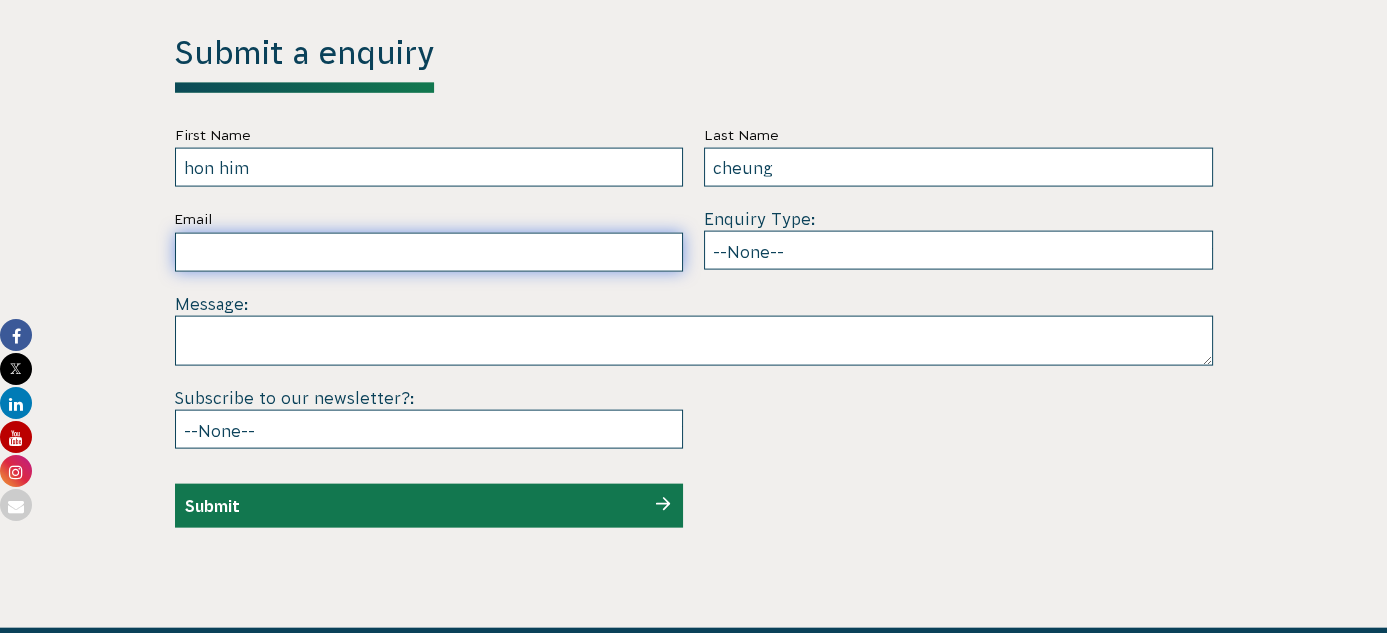 click on "Email" at bounding box center [429, 252] 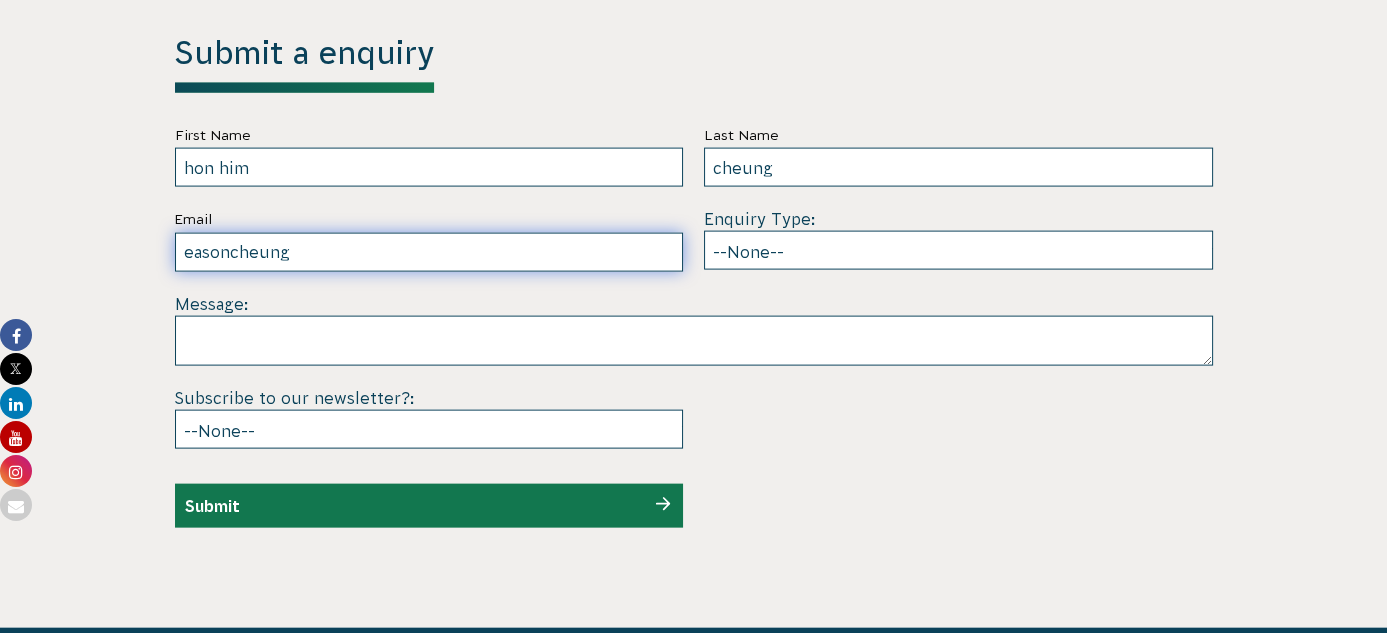 type on "[EMAIL]" 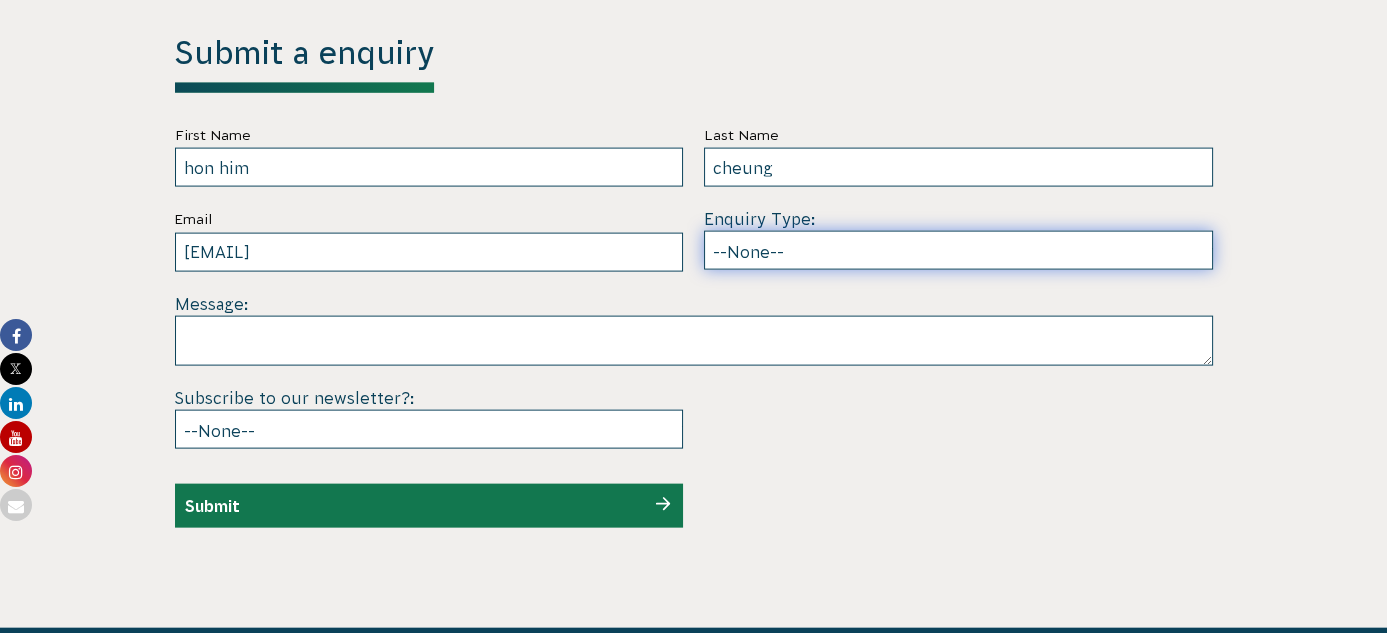 click on "--None-- Partnering on conservation and community projects
Financial sponsorship
Employee or group volunteering
Individual volunteering
Payroll giving
Other" at bounding box center (958, 250) 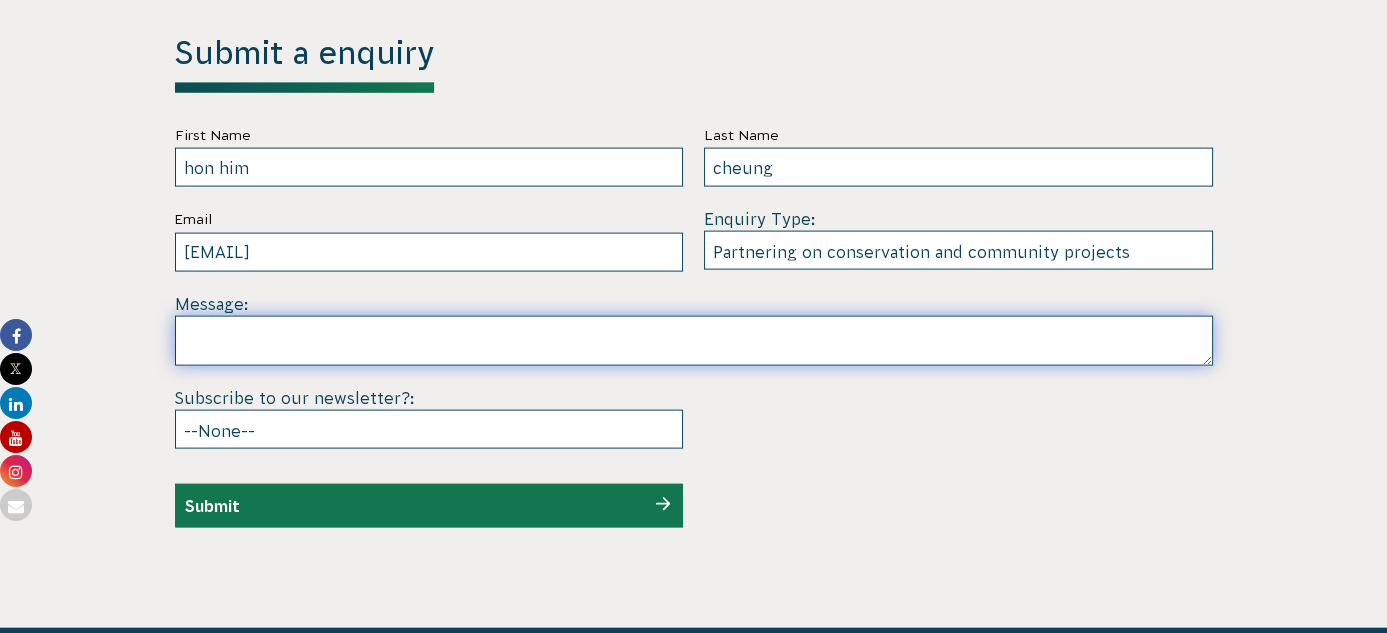 click at bounding box center [694, 341] 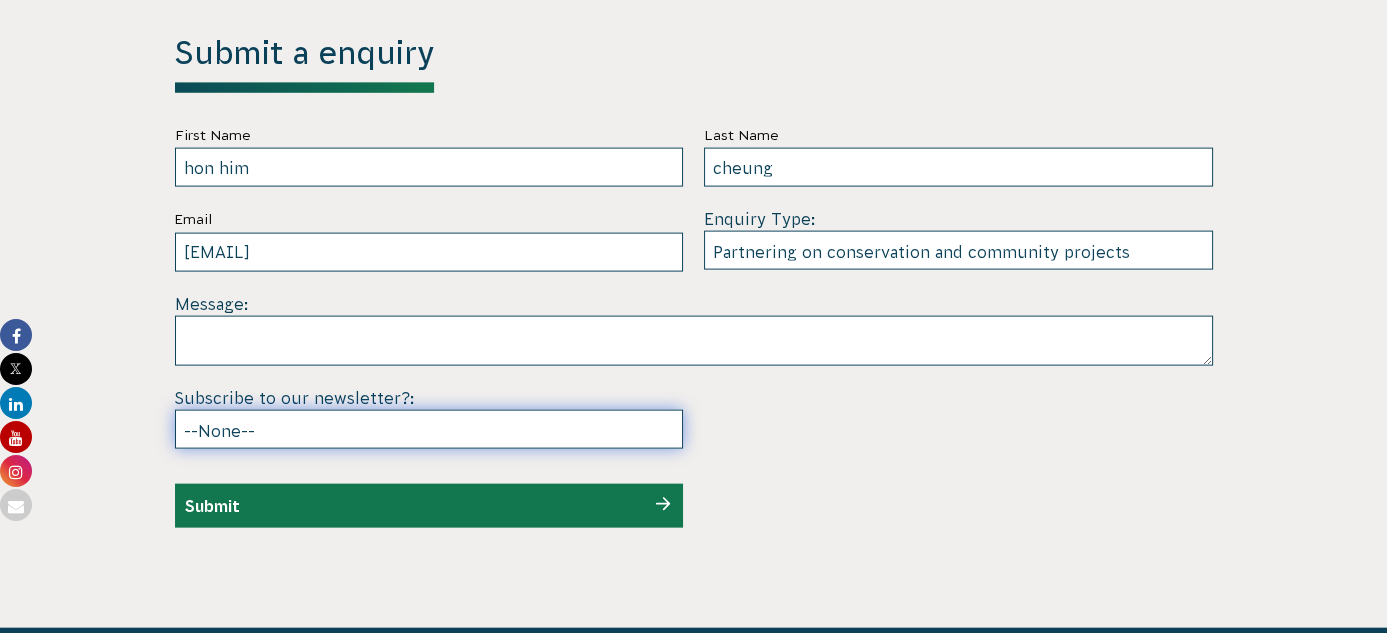 drag, startPoint x: 480, startPoint y: 415, endPoint x: 470, endPoint y: 419, distance: 10.770329 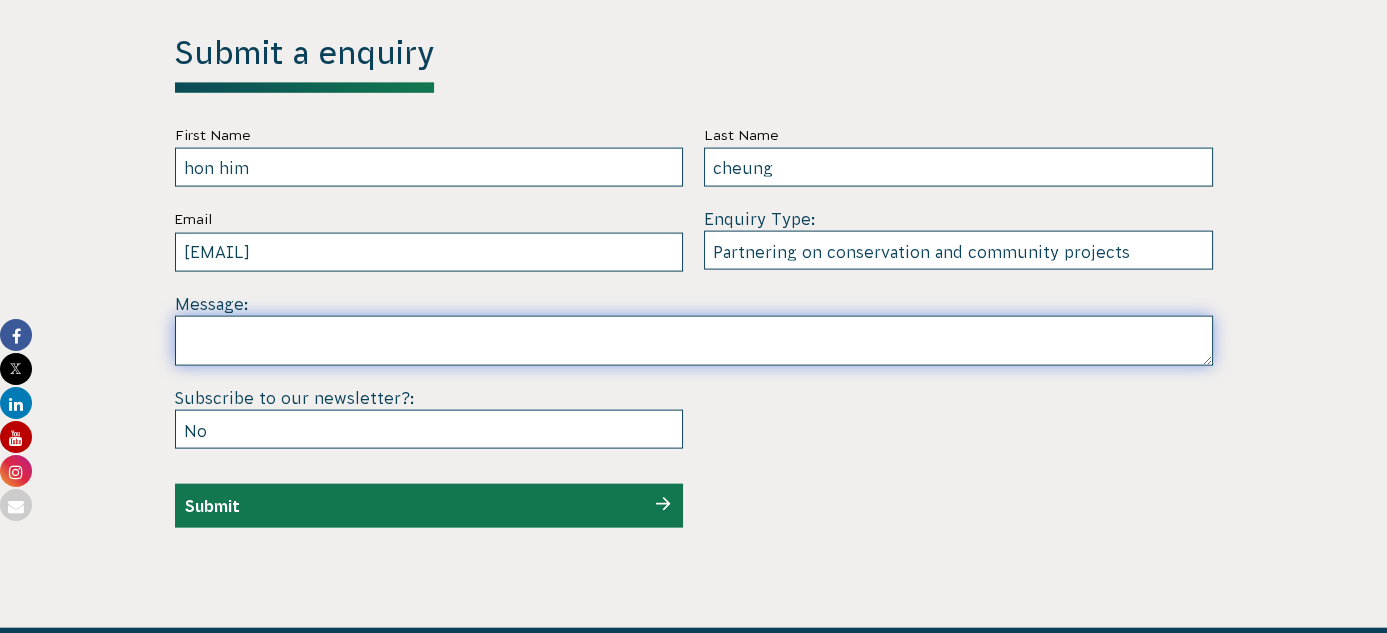 click at bounding box center (694, 341) 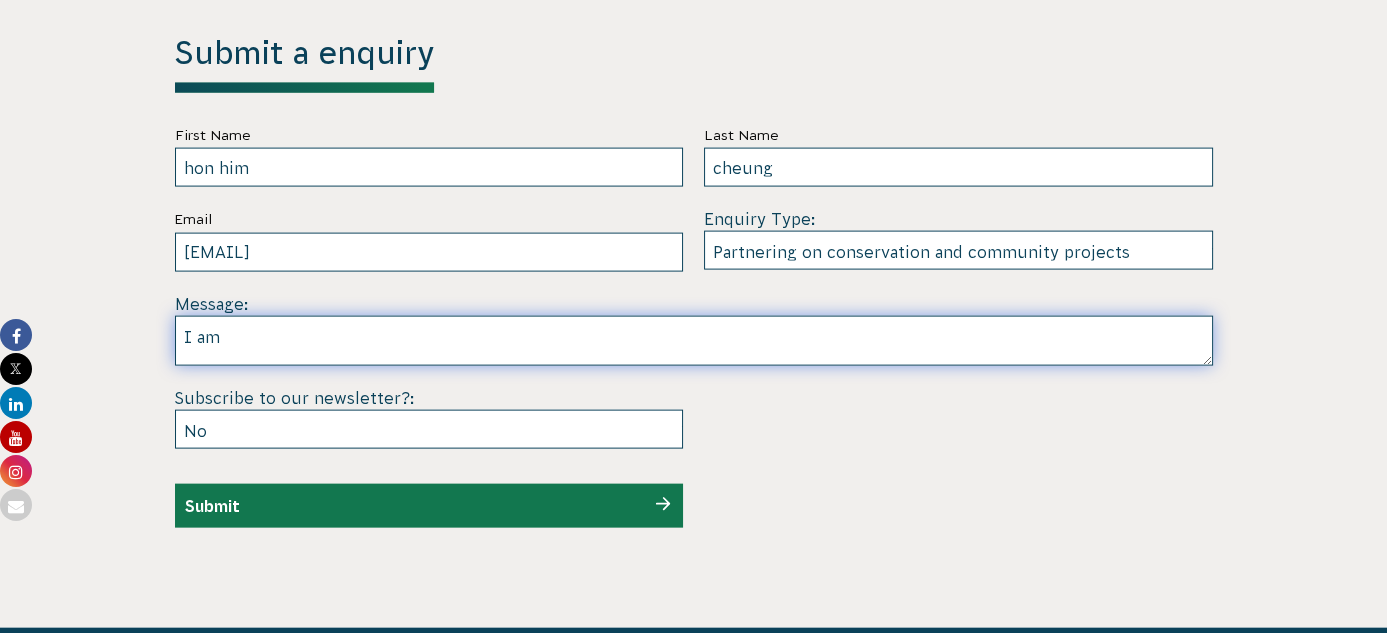 paste on "reaching out as a part of the University YMCA (Chung Chi College, The Chinese University of Hong Kong).
We are writing to inquire about the possibility of collaborating with your organisation for a service trip focused on environmental and wildlife conservation. Our tentative dates are between 26 December 2025 to 4 January 2026, with a size of approximately 20 university students and staff.
The purpose of our service trip is to learn about the efforts made to conserve wildlife and habitats in Australia. We hope that we can work alongside your organisation in volunteering activities related to your advocacies. As such, we would love to know the volunteer projects that are offered by your organisation during this time, as well as the budget you have in mind.
We understand this period may be a busy or less convenient time for you. However, we would be immensely grateful if you could let us know whether your organisation would be able to accommodate us, as well as other concerns or limitations we should ..." 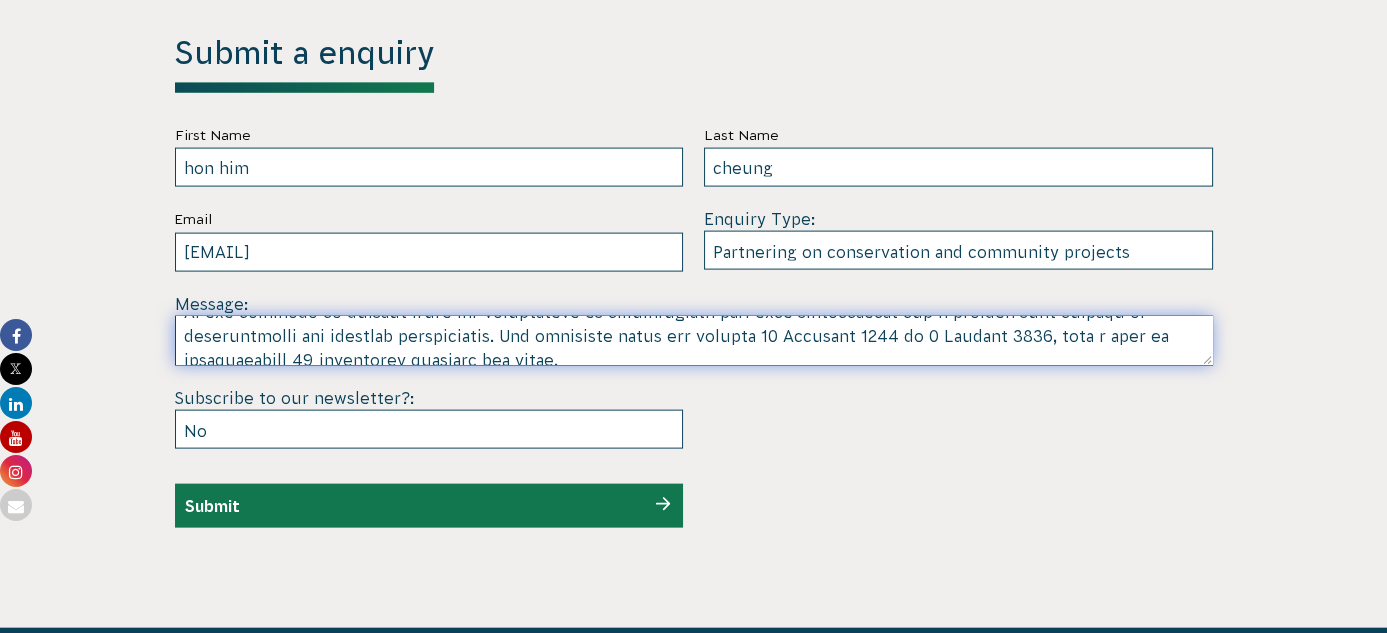 scroll, scrollTop: 0, scrollLeft: 0, axis: both 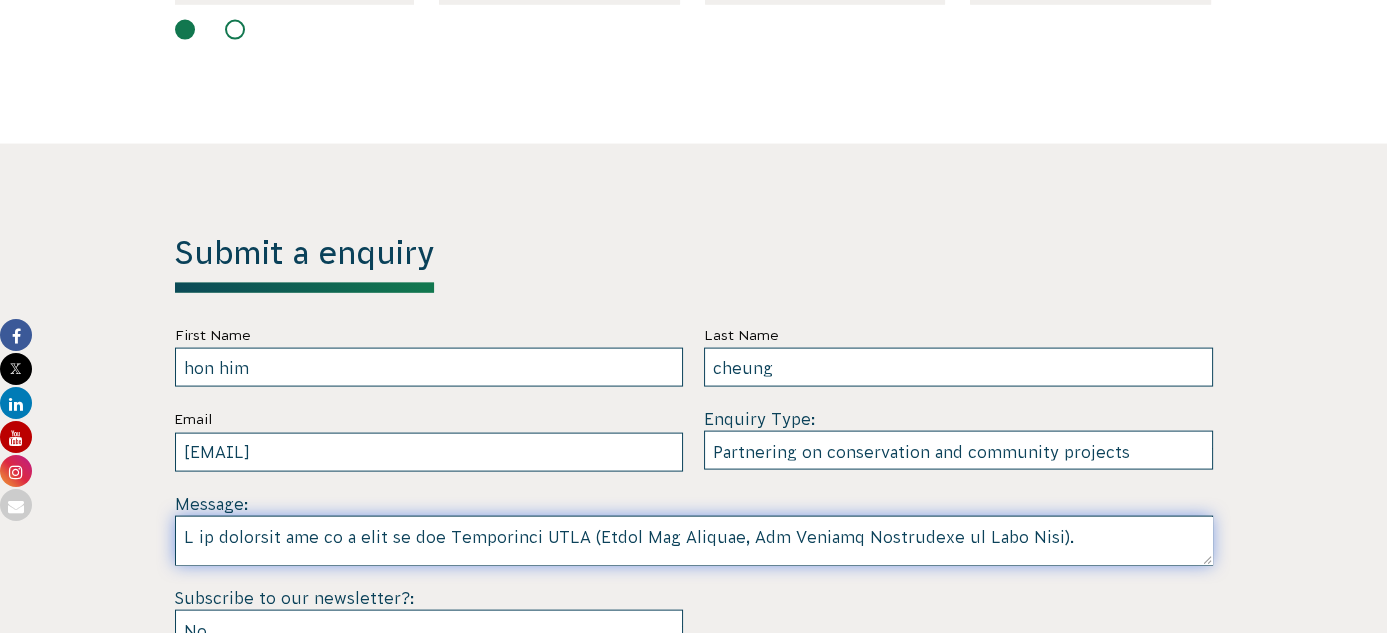 click at bounding box center [694, 541] 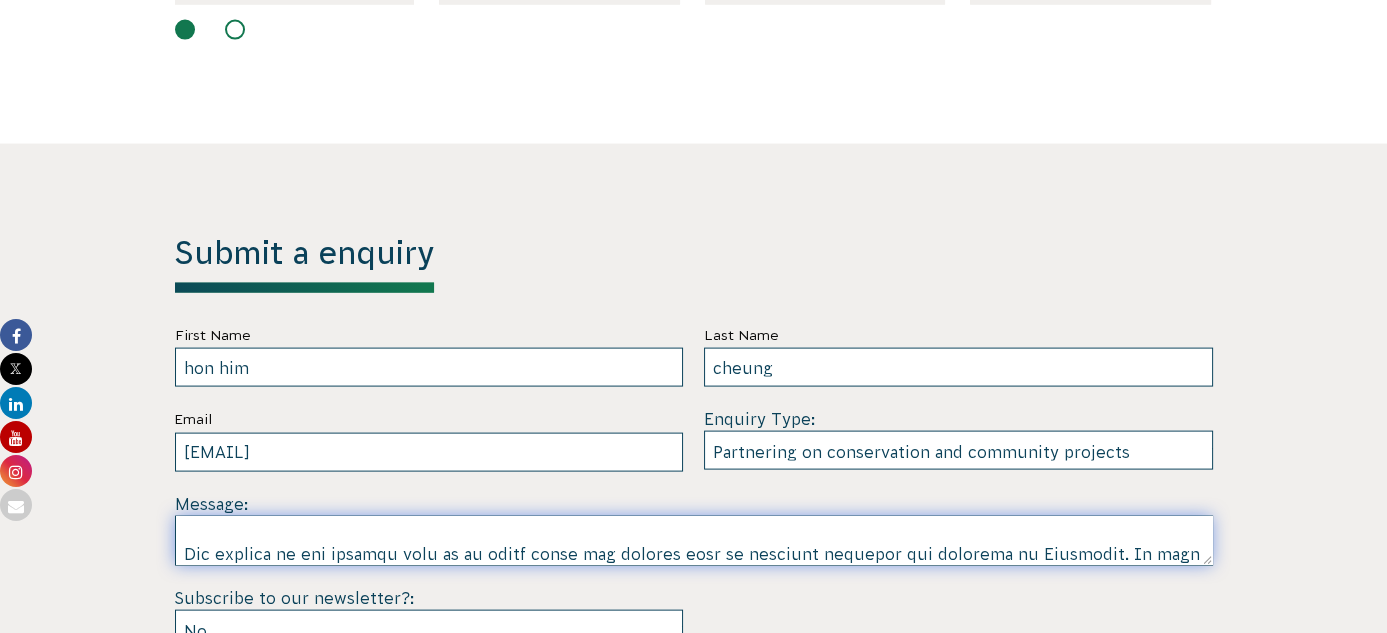 scroll, scrollTop: 200, scrollLeft: 0, axis: vertical 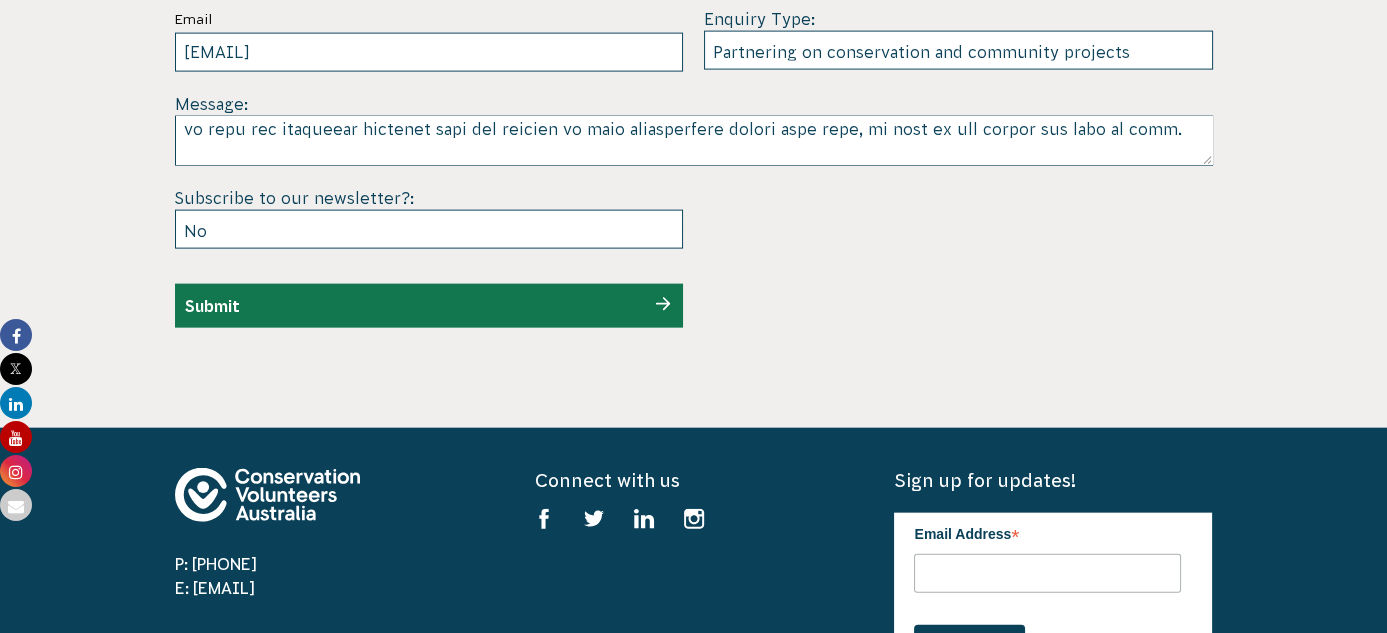 click on "Submit" at bounding box center [429, 306] 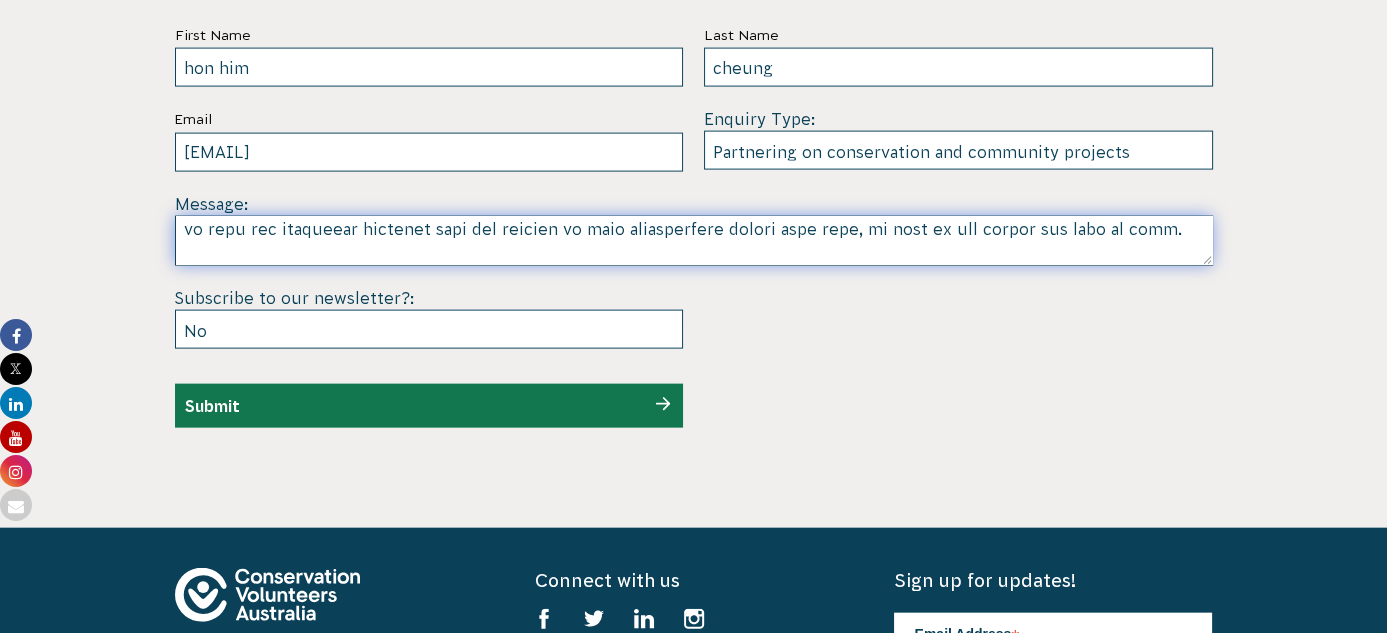 click at bounding box center [694, 241] 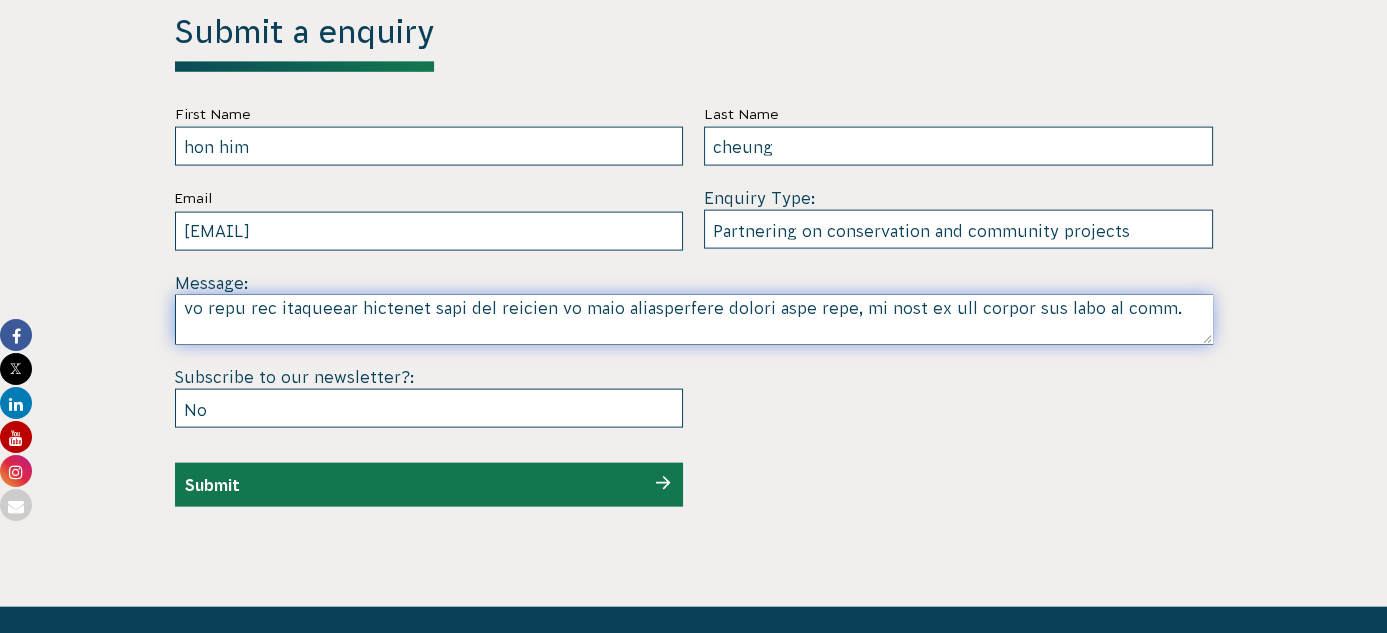 scroll, scrollTop: 5759, scrollLeft: 0, axis: vertical 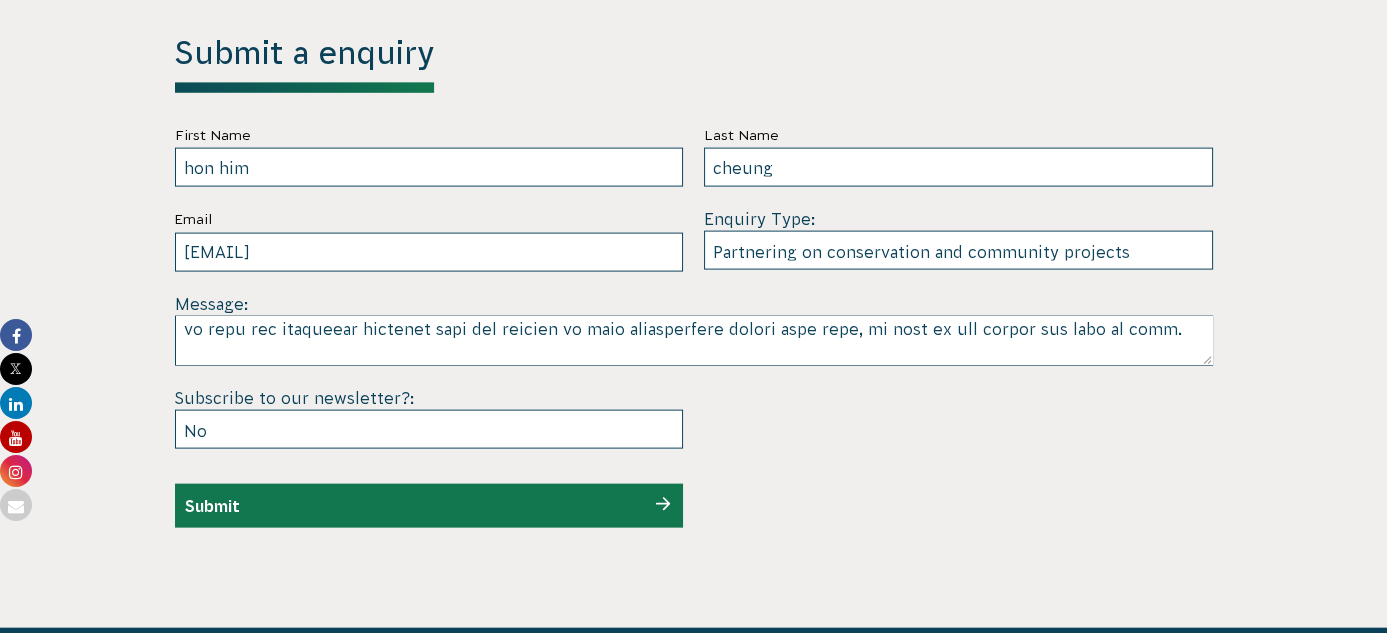 click on "Submit" at bounding box center [429, 506] 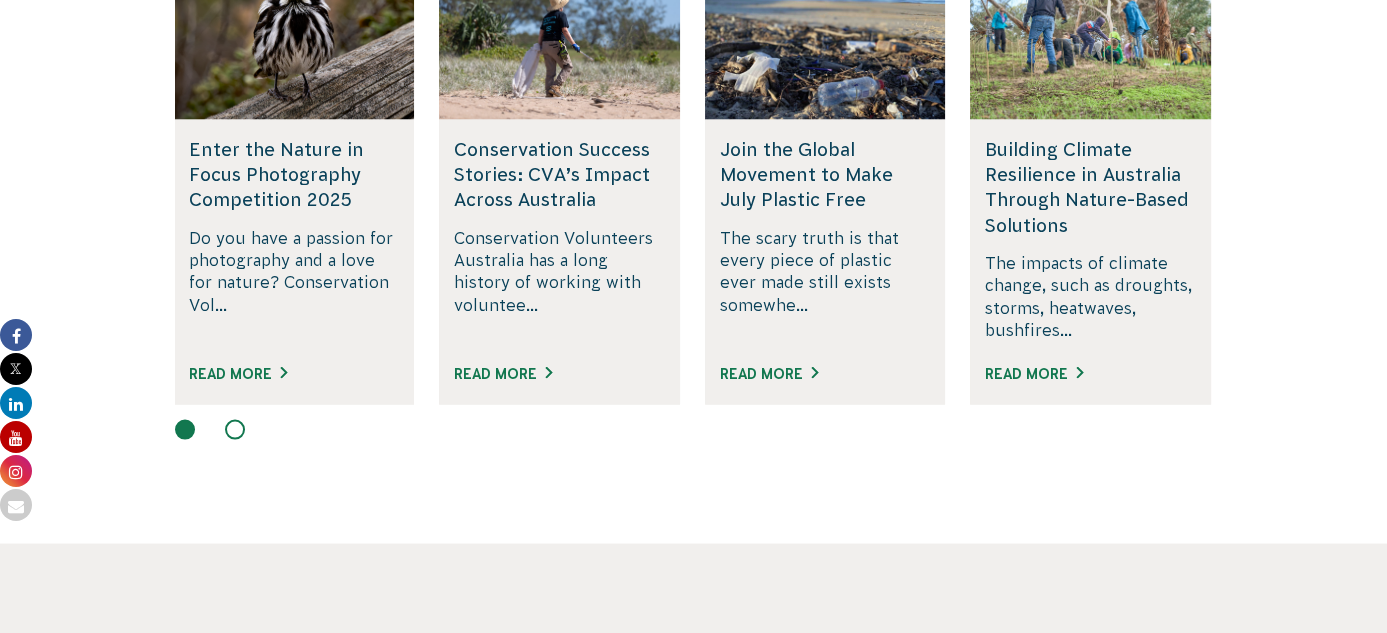 scroll, scrollTop: 5559, scrollLeft: 0, axis: vertical 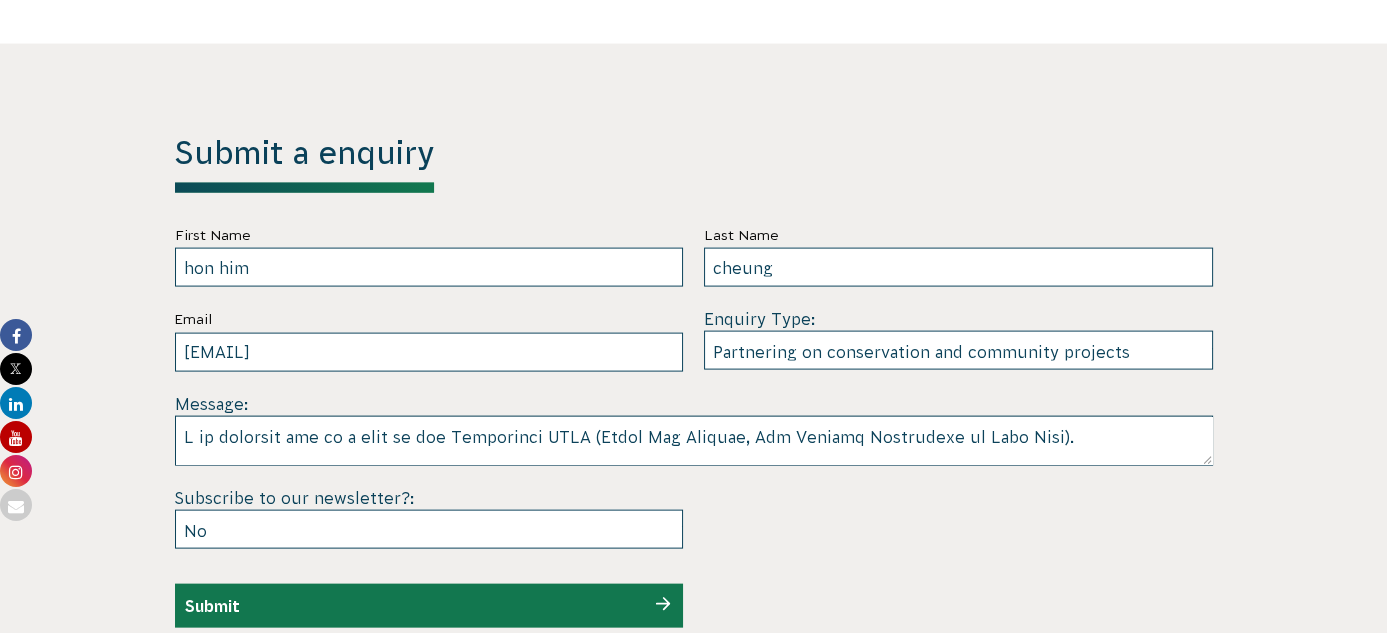 click at bounding box center (694, 441) 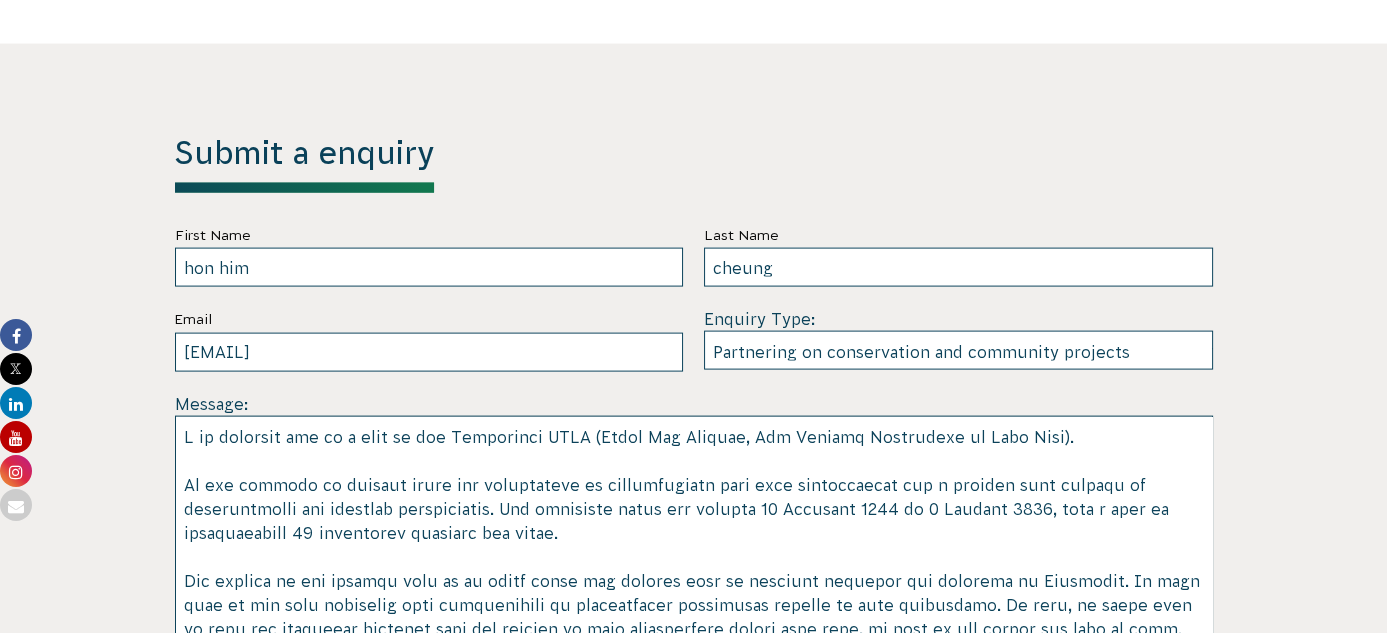 drag, startPoint x: 1210, startPoint y: 435, endPoint x: 1386, endPoint y: 666, distance: 290.40833 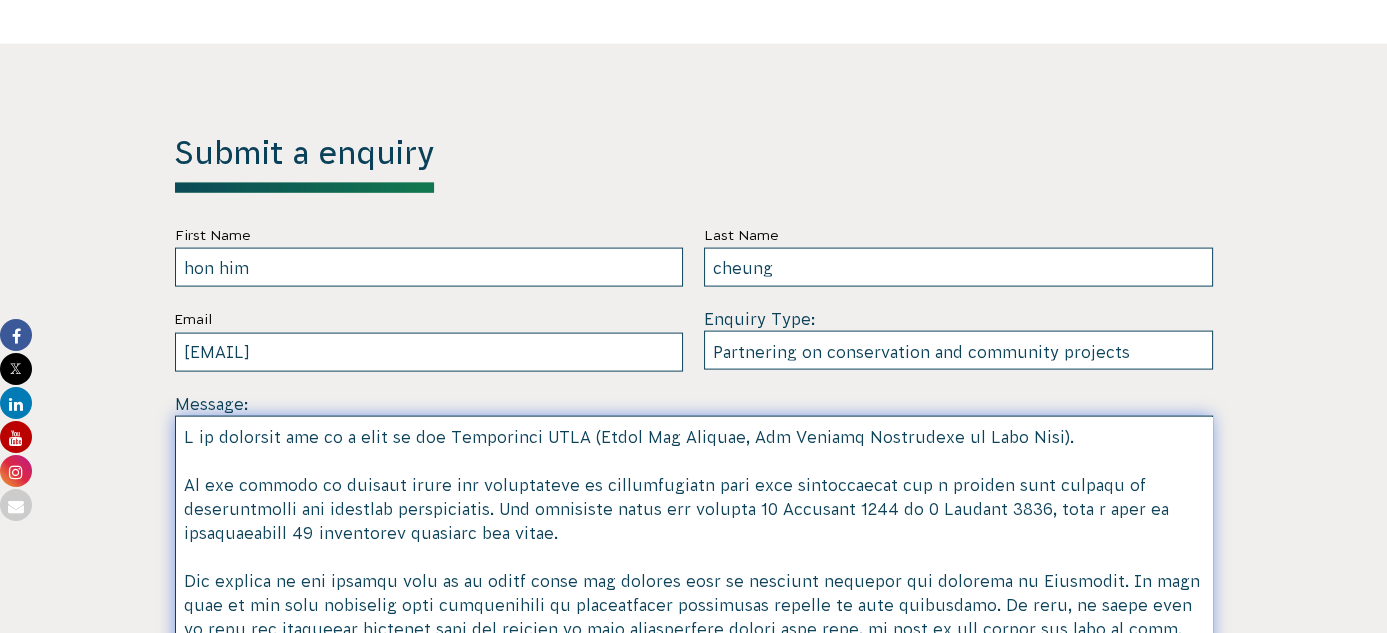 click at bounding box center [694, 556] 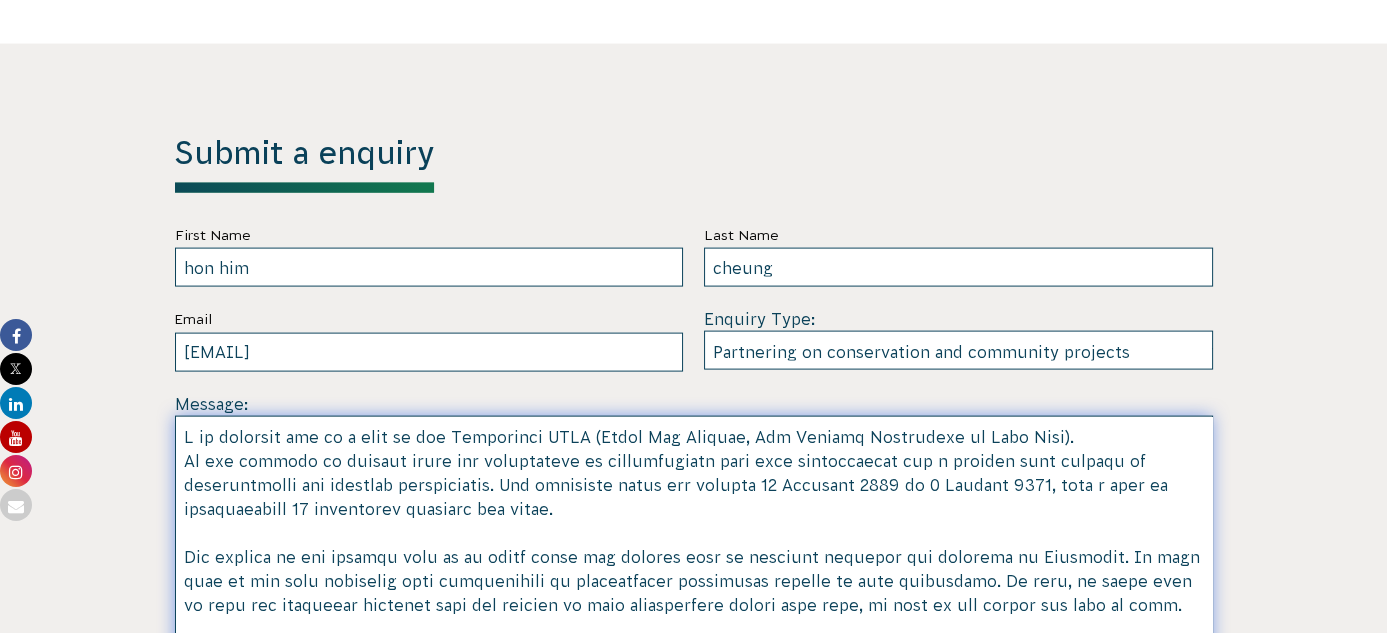 click at bounding box center [694, 556] 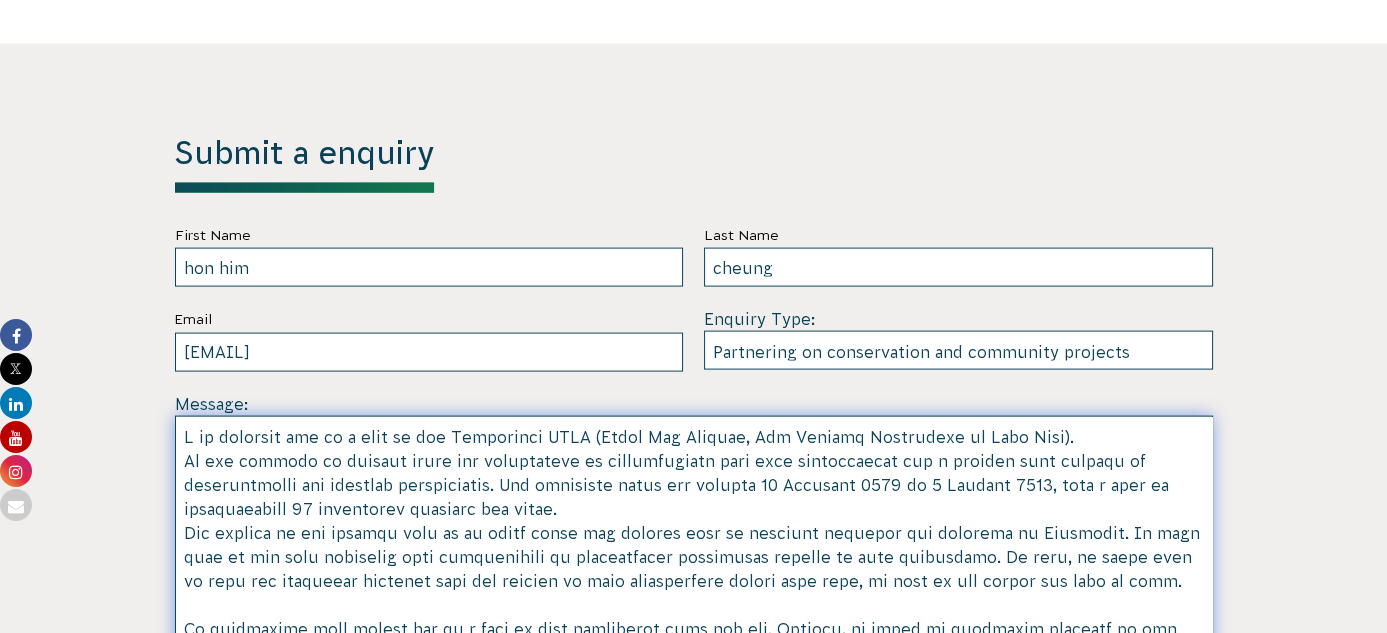 click at bounding box center [694, 556] 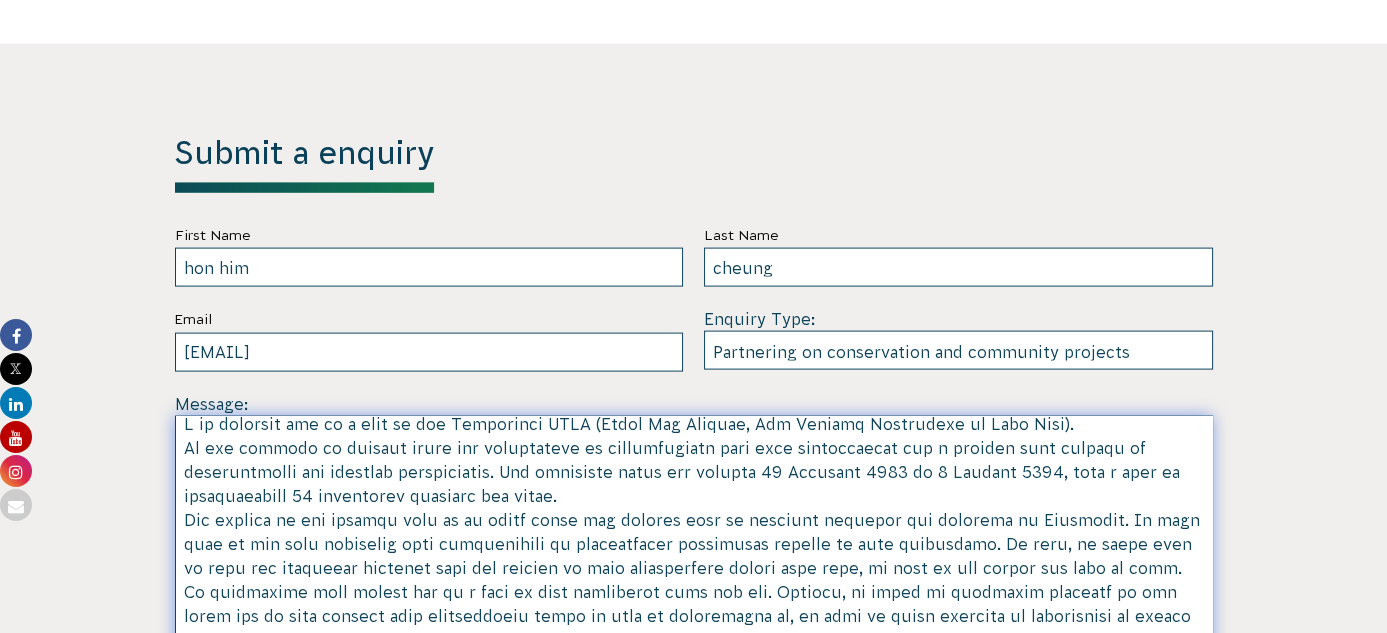 scroll, scrollTop: 24, scrollLeft: 0, axis: vertical 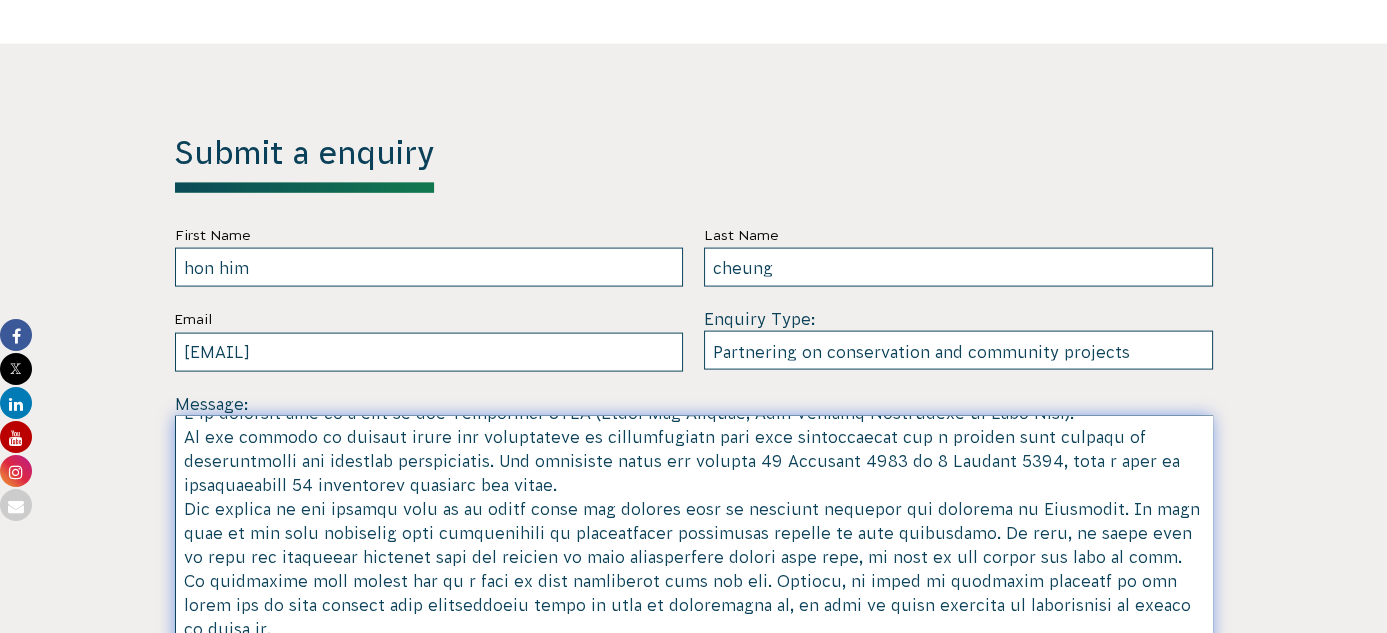 click at bounding box center (694, 556) 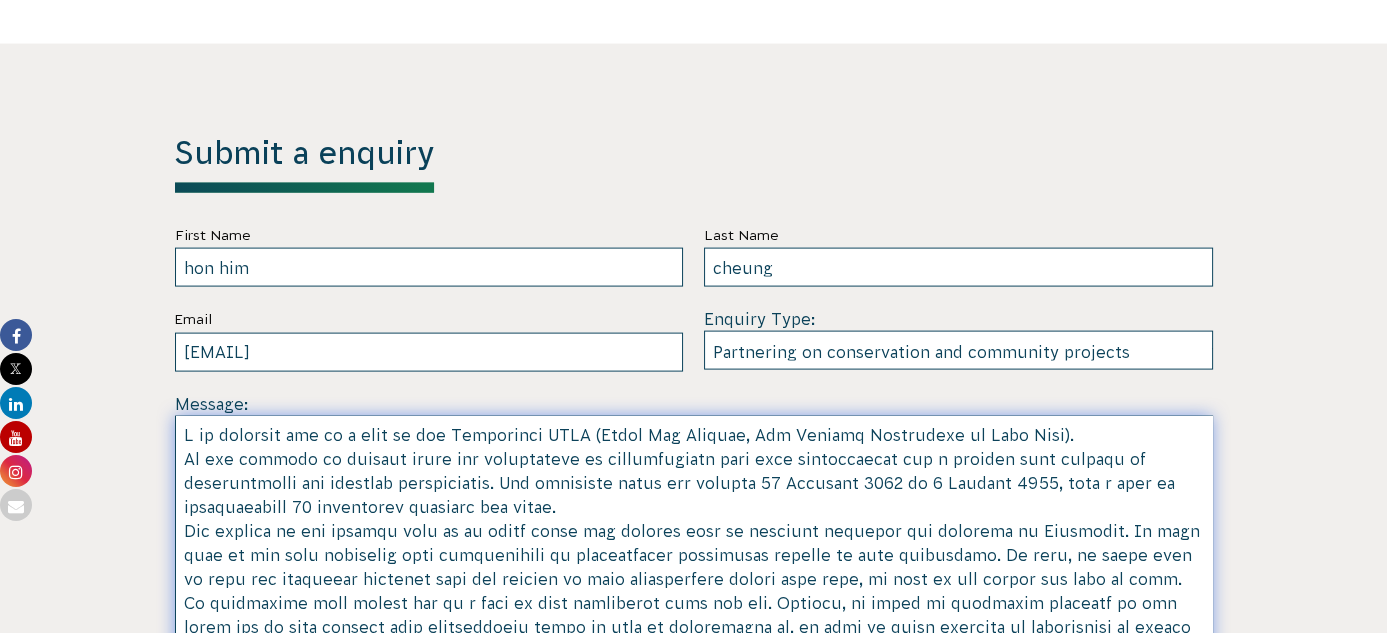 scroll, scrollTop: 1, scrollLeft: 0, axis: vertical 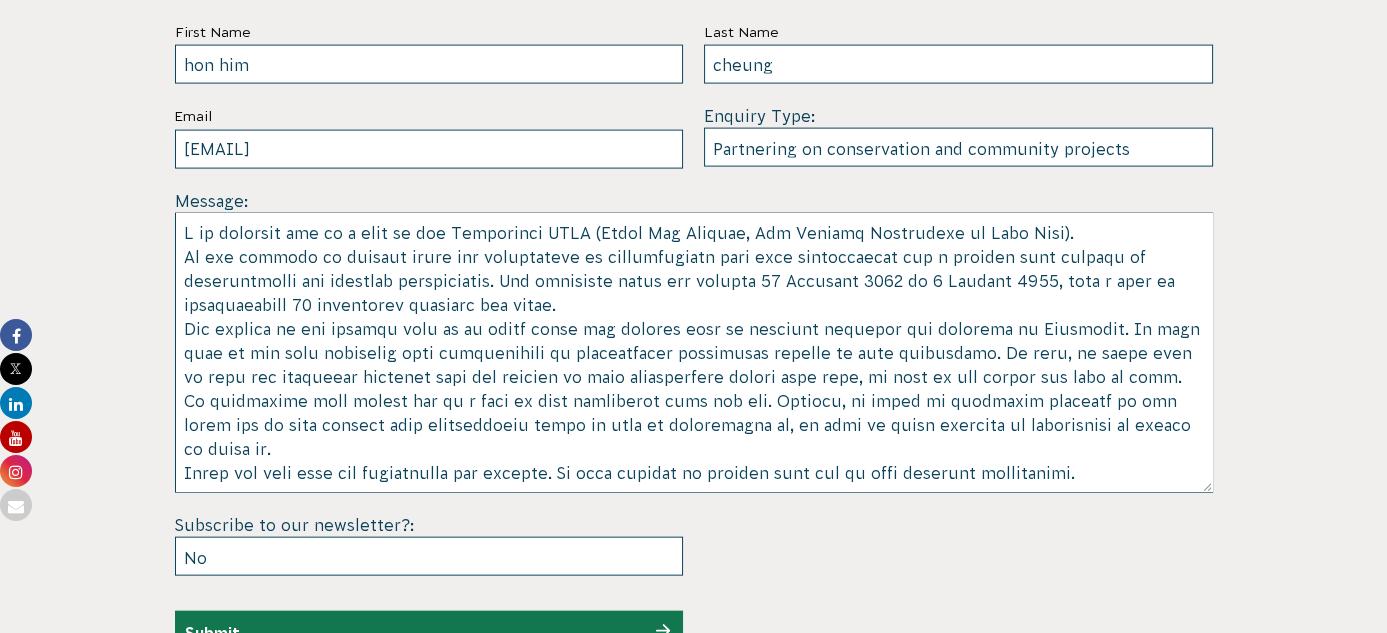 click on "Submit" at bounding box center (429, 633) 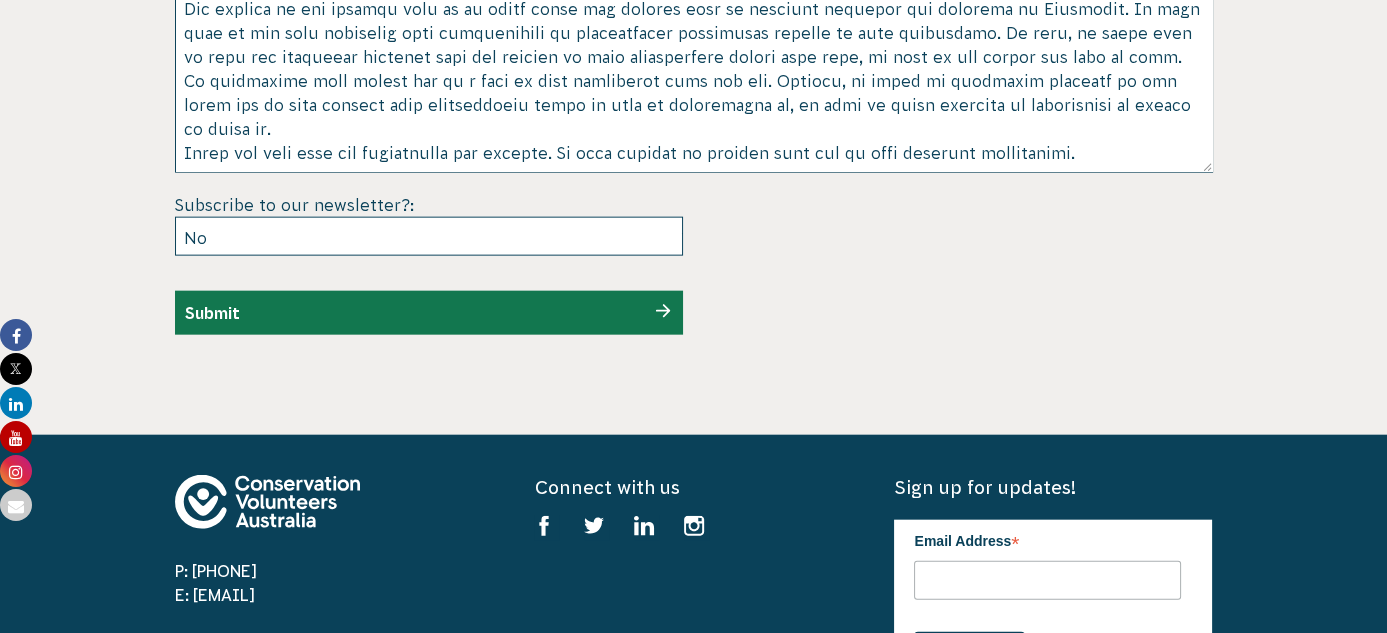 scroll, scrollTop: 6062, scrollLeft: 0, axis: vertical 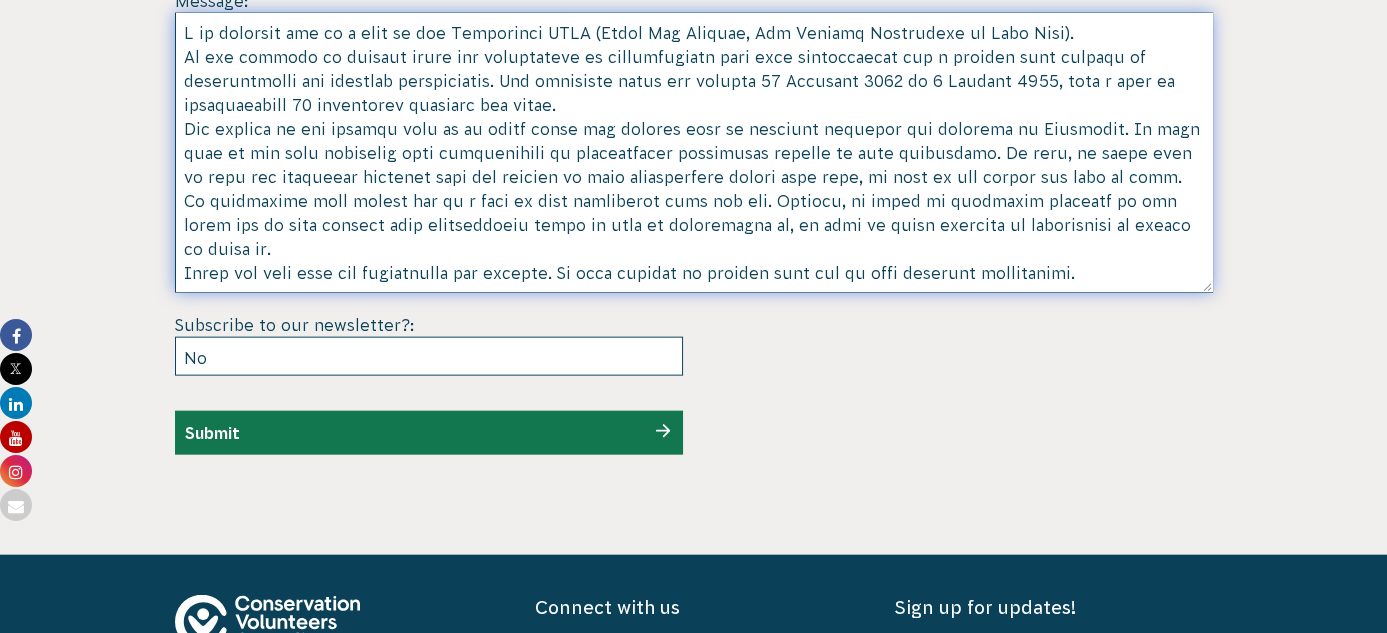 drag, startPoint x: 1102, startPoint y: 244, endPoint x: 180, endPoint y: 241, distance: 922.0049 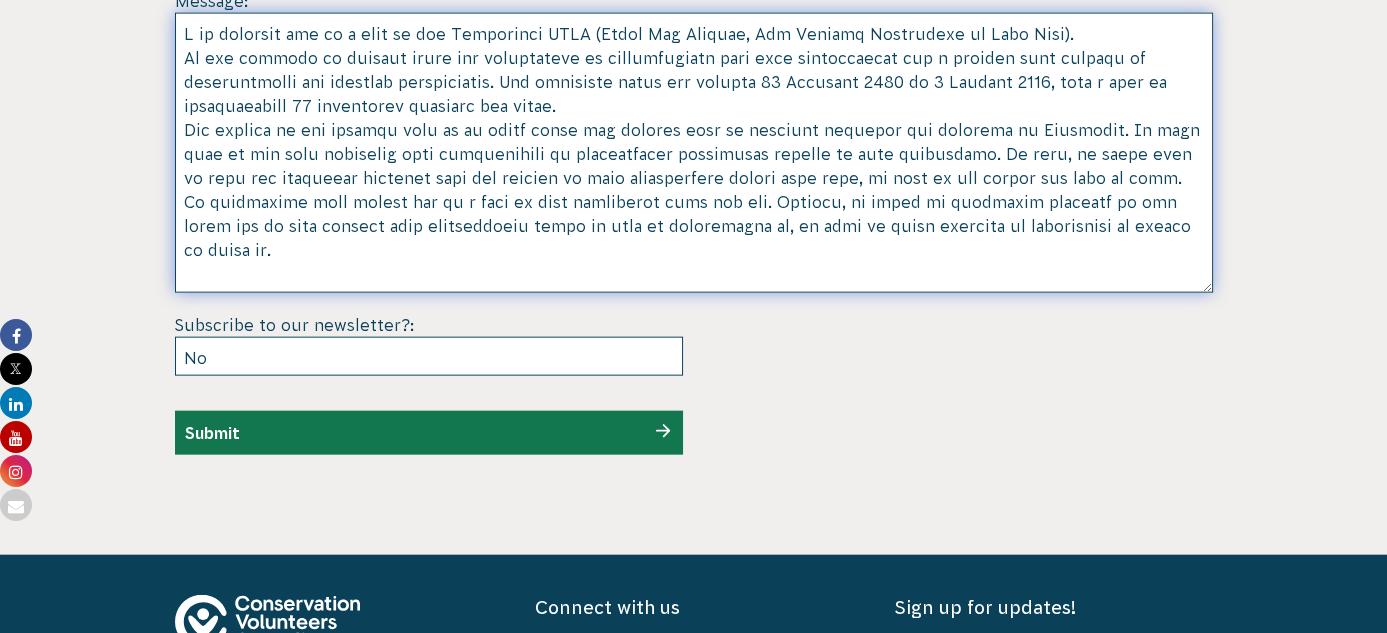 scroll, scrollTop: 0, scrollLeft: 0, axis: both 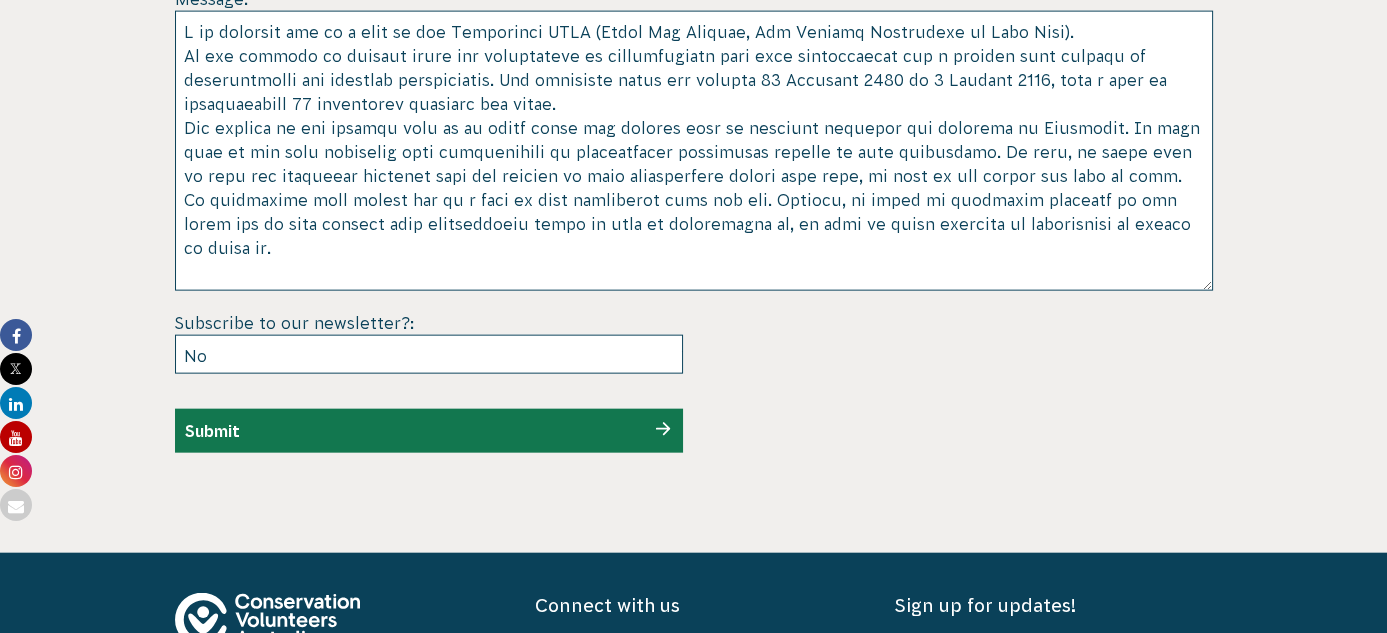 click on "Submit" at bounding box center [429, 431] 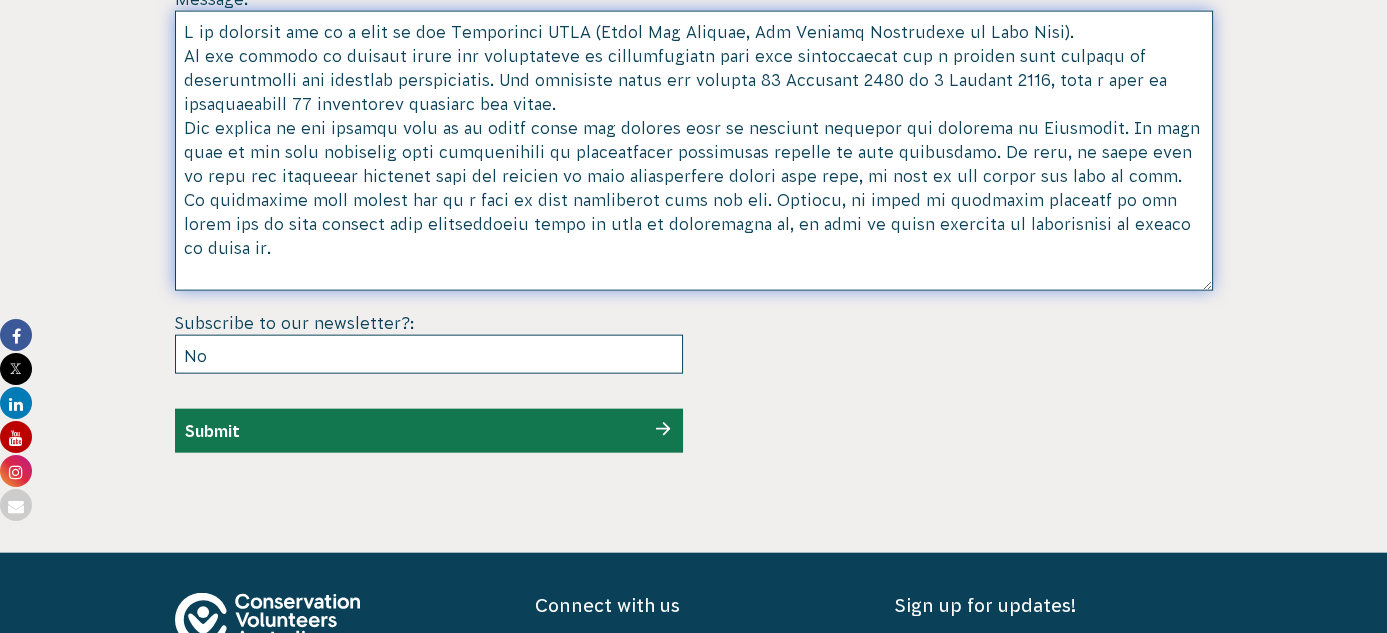 click at bounding box center (694, 151) 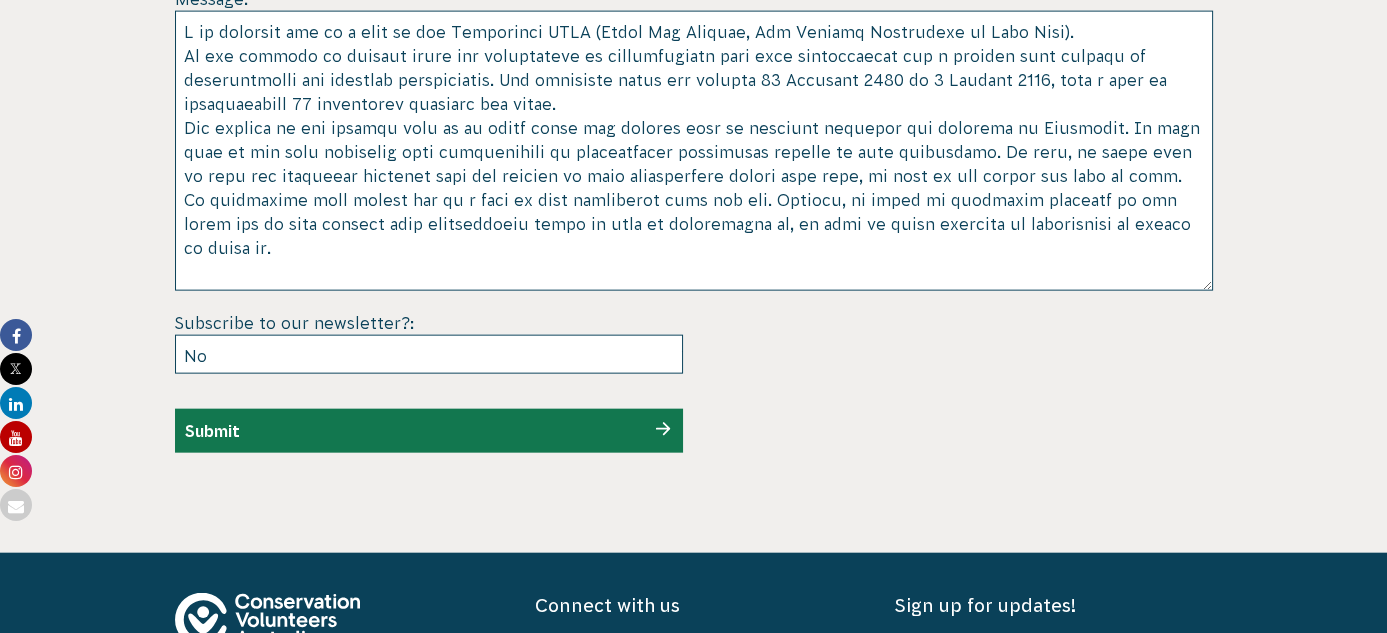 click on "First Name [FIRST] [FIRST]
Last Name [LAST]
Email [EMAIL]
Enquiry Type: --None-- Partnering on conservation and community projects
Financial sponsorship
Employee or group volunteering
Individual volunteering
Payroll giving
Other
Message:
Subscribe to our newsletter?: --None-- Yes
No
Submit" at bounding box center (694, 135) 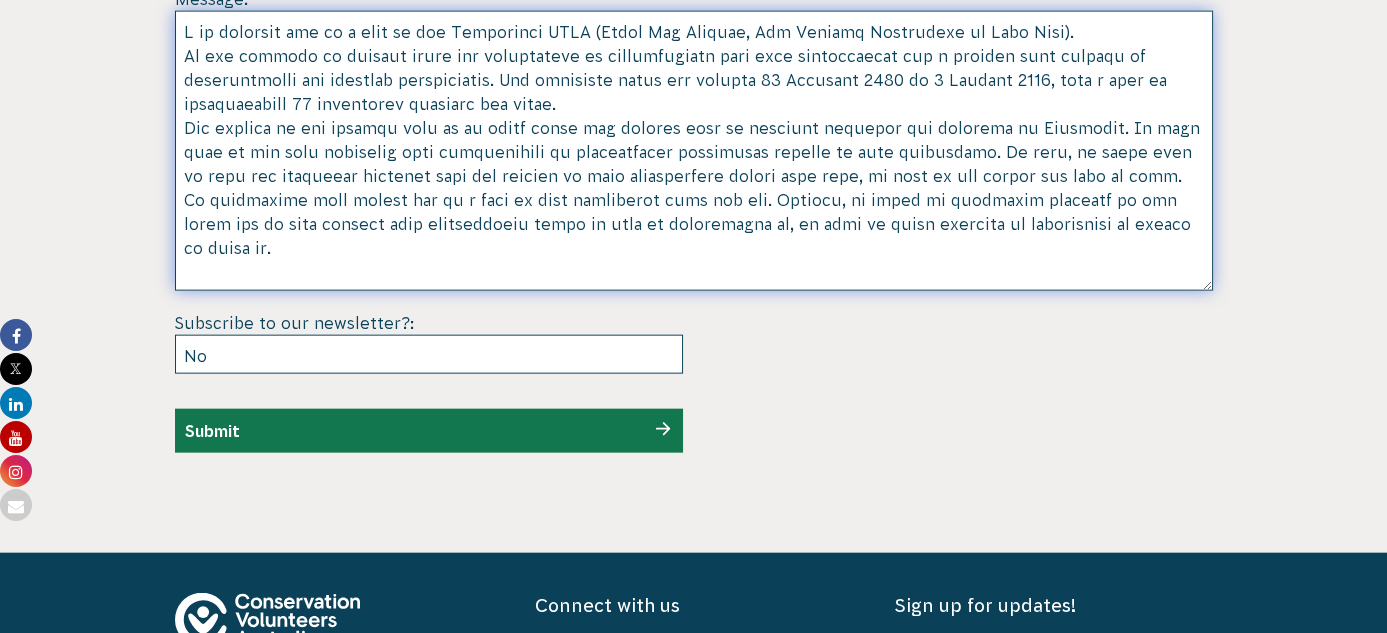 click at bounding box center (694, 151) 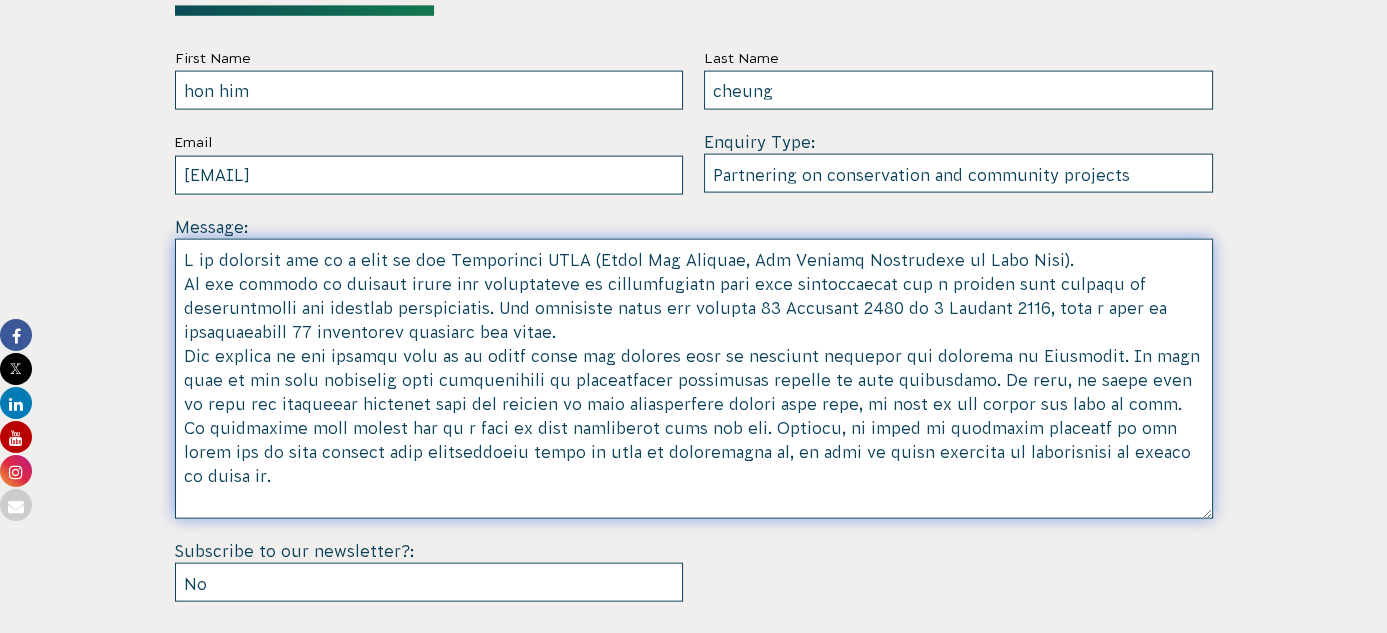 scroll, scrollTop: 5864, scrollLeft: 0, axis: vertical 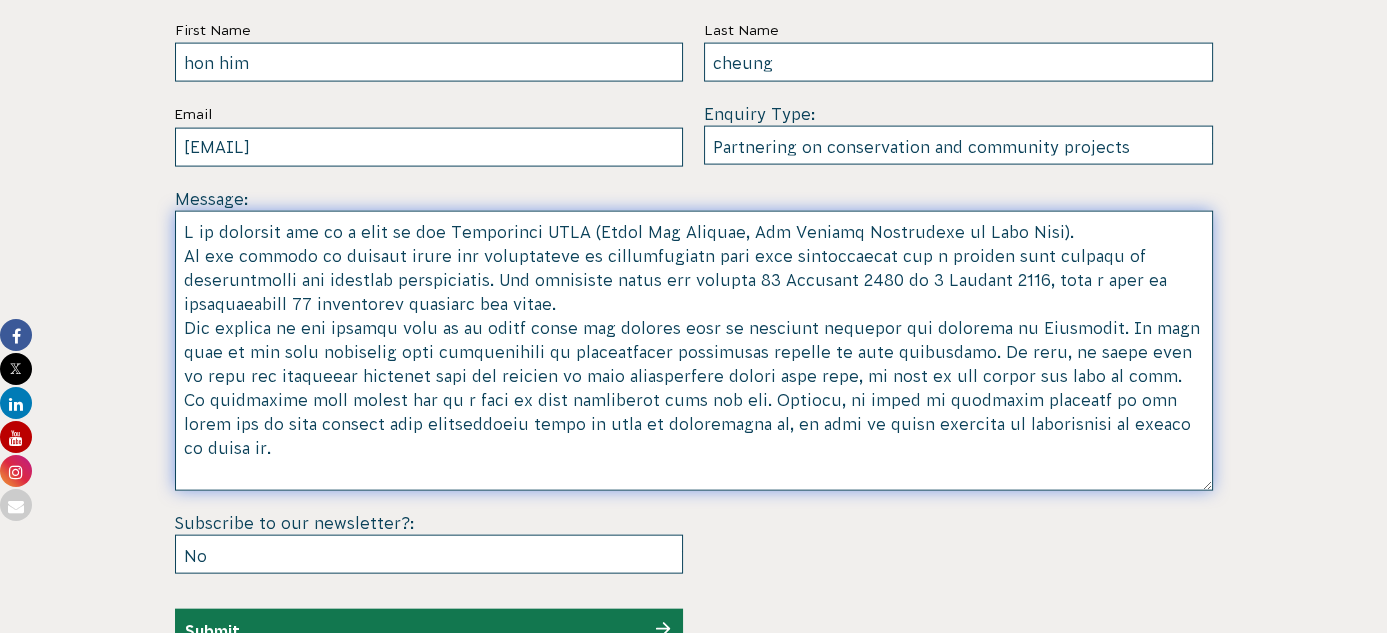 drag, startPoint x: 451, startPoint y: 281, endPoint x: 367, endPoint y: 313, distance: 89.88882 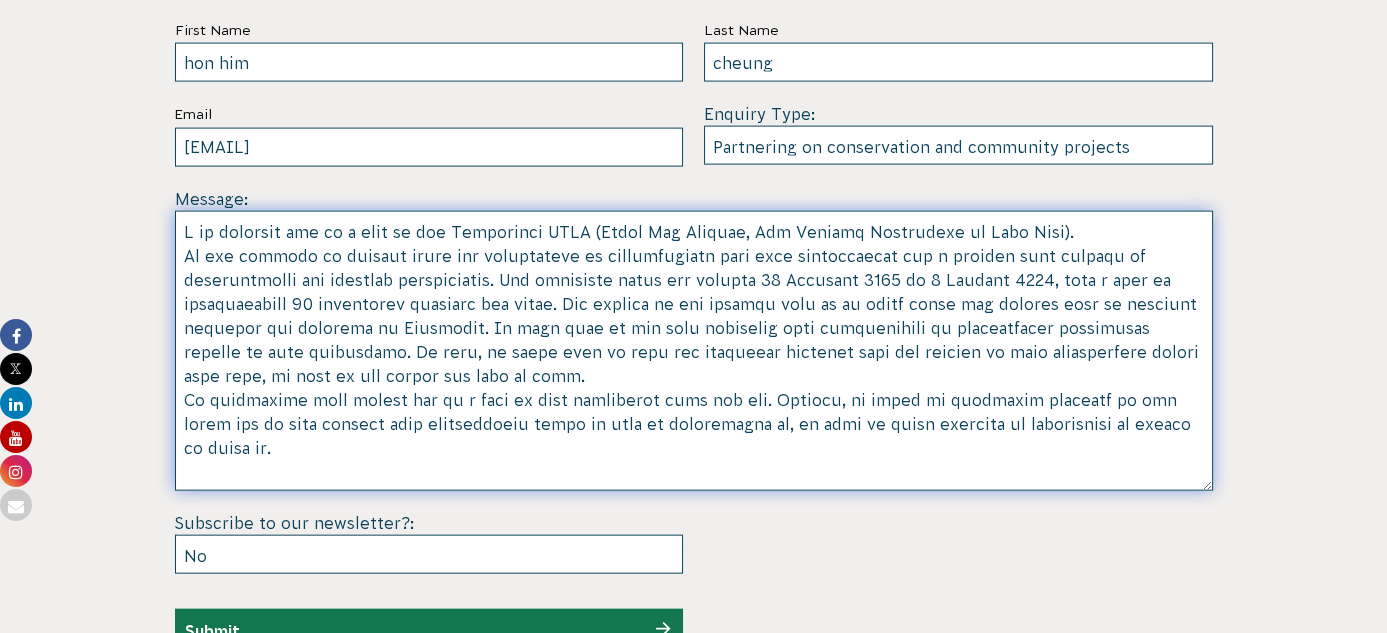 drag, startPoint x: 290, startPoint y: 422, endPoint x: 190, endPoint y: 373, distance: 111.35978 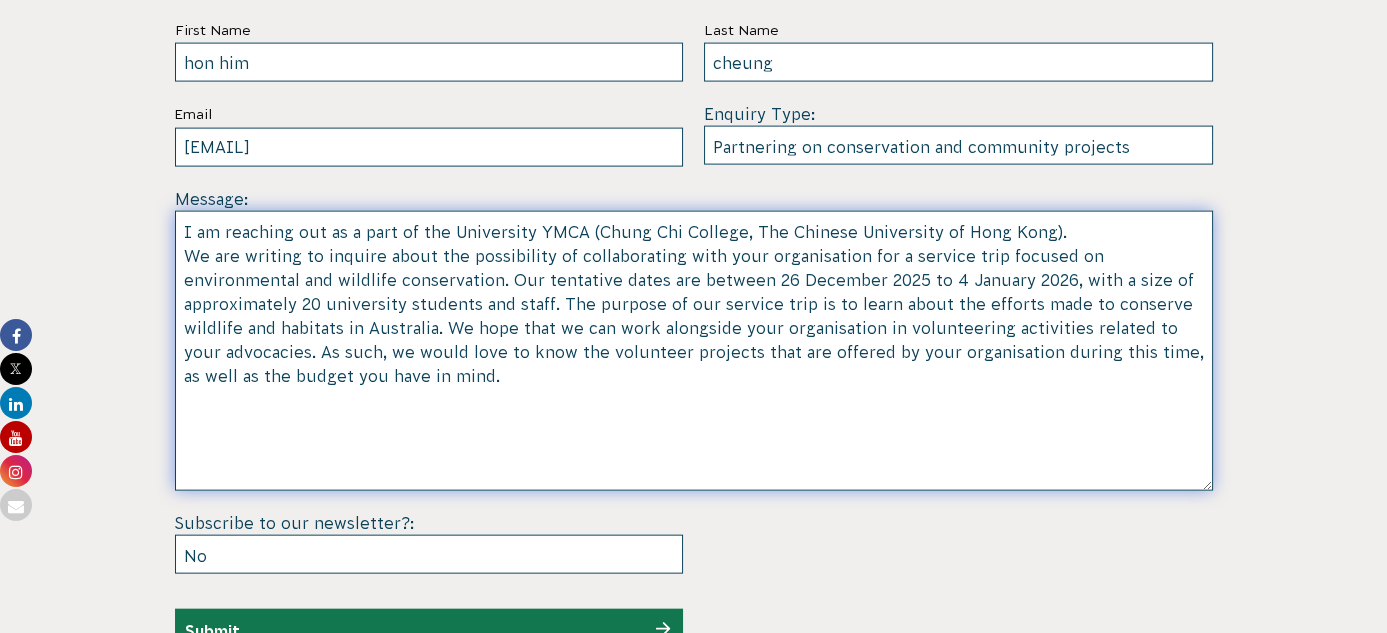 drag, startPoint x: 402, startPoint y: 364, endPoint x: 1035, endPoint y: 330, distance: 633.9125 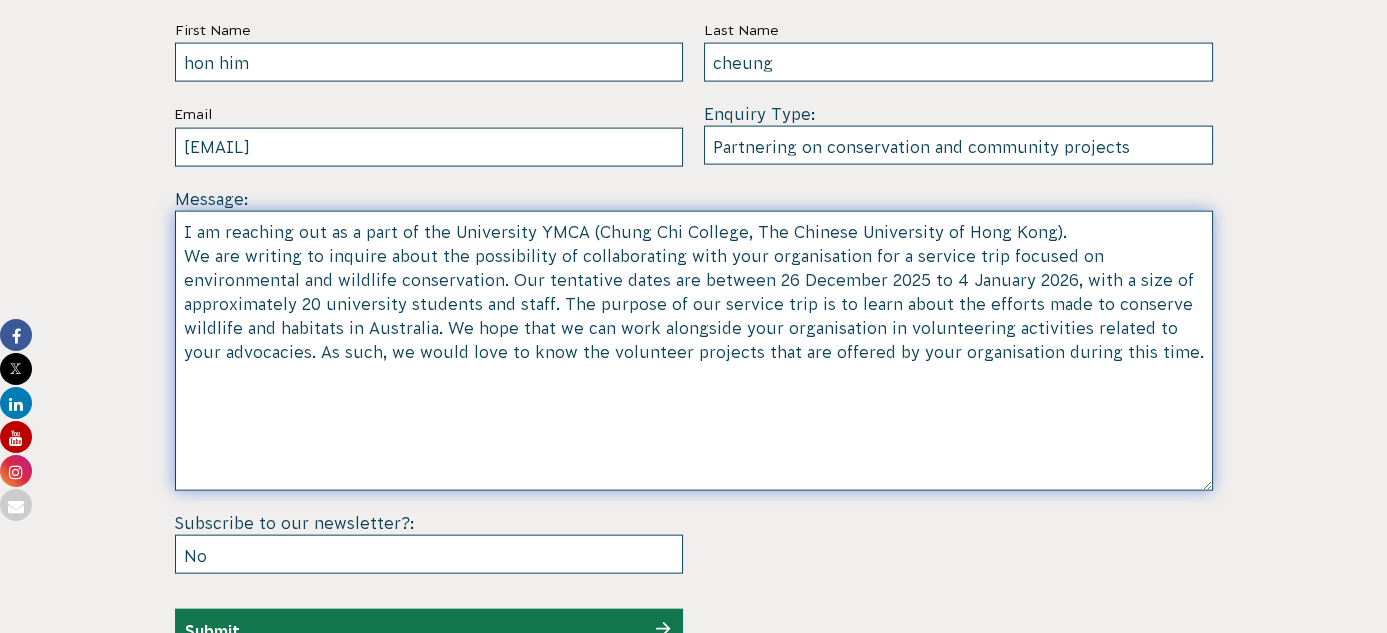 type on "I am reaching out as a part of the University YMCA (Chung Chi College, The Chinese University of Hong Kong).
We are writing to inquire about the possibility of collaborating with your organisation for a service trip focused on environmental and wildlife conservation. Our tentative dates are between 26 December 2025 to 4 January 2026, with a size of approximately 20 university students and staff. The purpose of our service trip is to learn about the efforts made to conserve wildlife and habitats in Australia. We hope that we can work alongside your organisation in volunteering activities related to your advocacies. As such, we would love to know the volunteer projects that are offered by your organisation during this time." 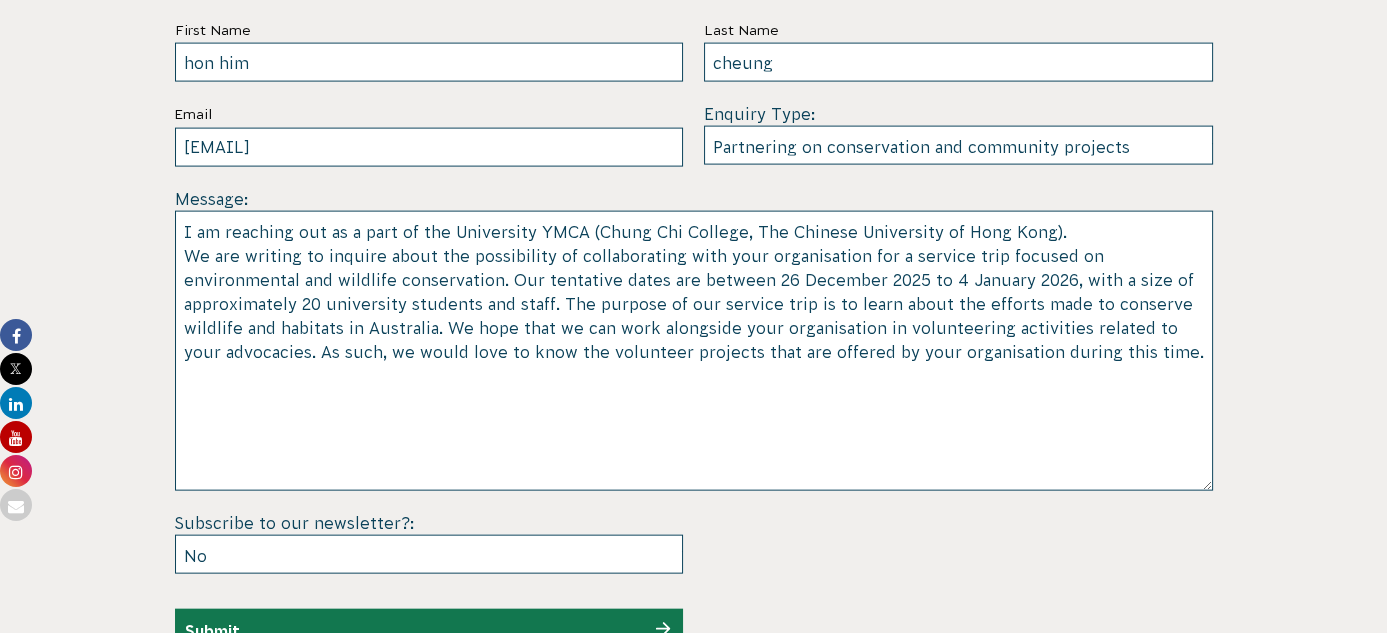 click on "Submit" at bounding box center [429, 631] 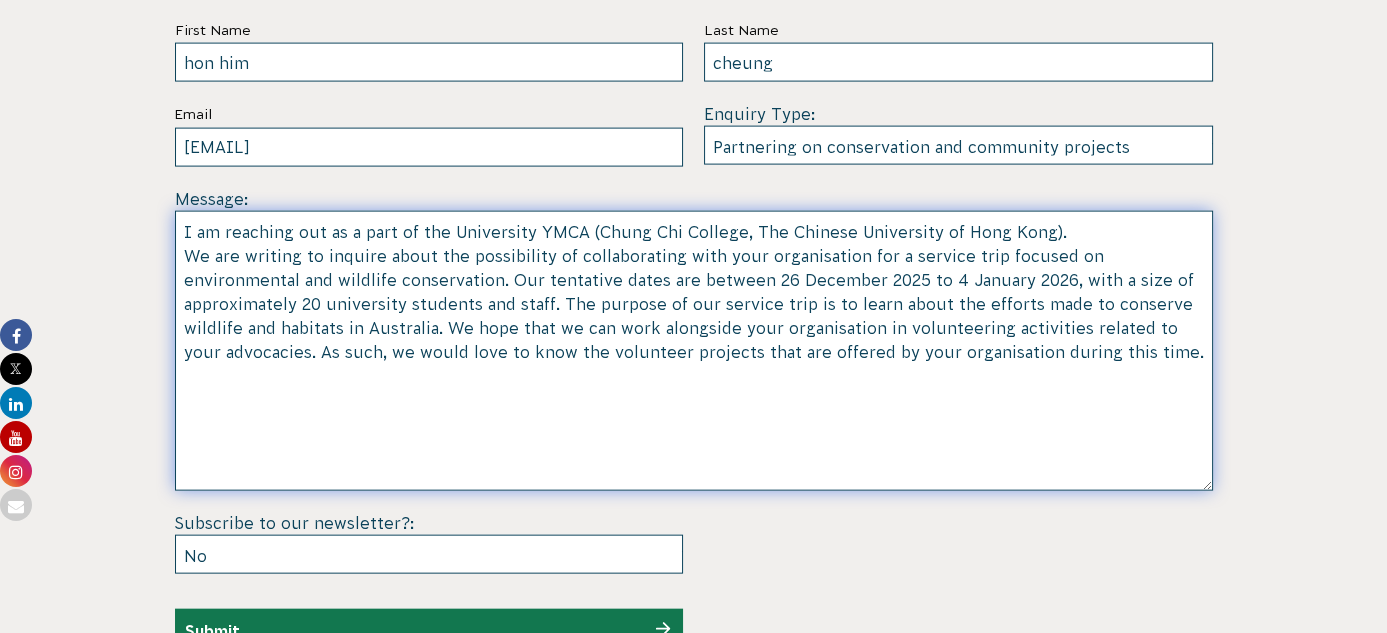 click on "I am reaching out as a part of the University YMCA (Chung Chi College, The Chinese University of Hong Kong).
We are writing to inquire about the possibility of collaborating with your organisation for a service trip focused on environmental and wildlife conservation. Our tentative dates are between 26 December 2025 to 4 January 2026, with a size of approximately 20 university students and staff. The purpose of our service trip is to learn about the efforts made to conserve wildlife and habitats in Australia. We hope that we can work alongside your organisation in volunteering activities related to your advocacies. As such, we would love to know the volunteer projects that are offered by your organisation during this time." at bounding box center (694, 351) 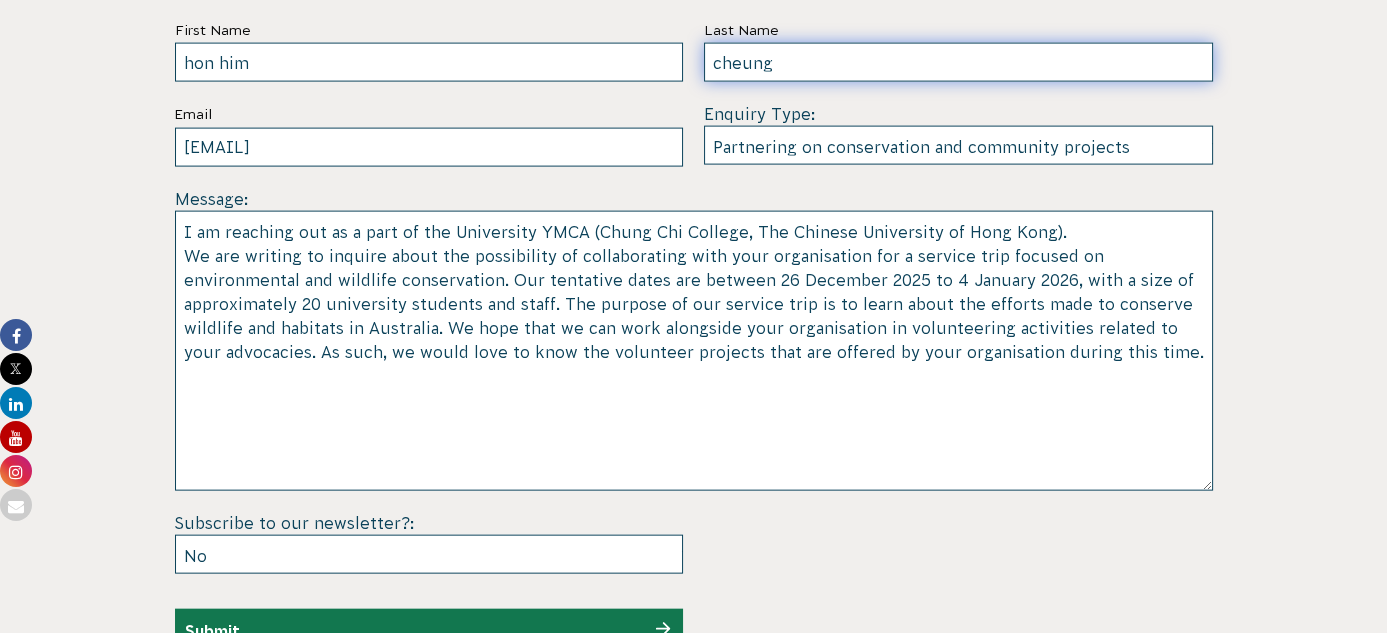 click on "cheung" at bounding box center [958, 62] 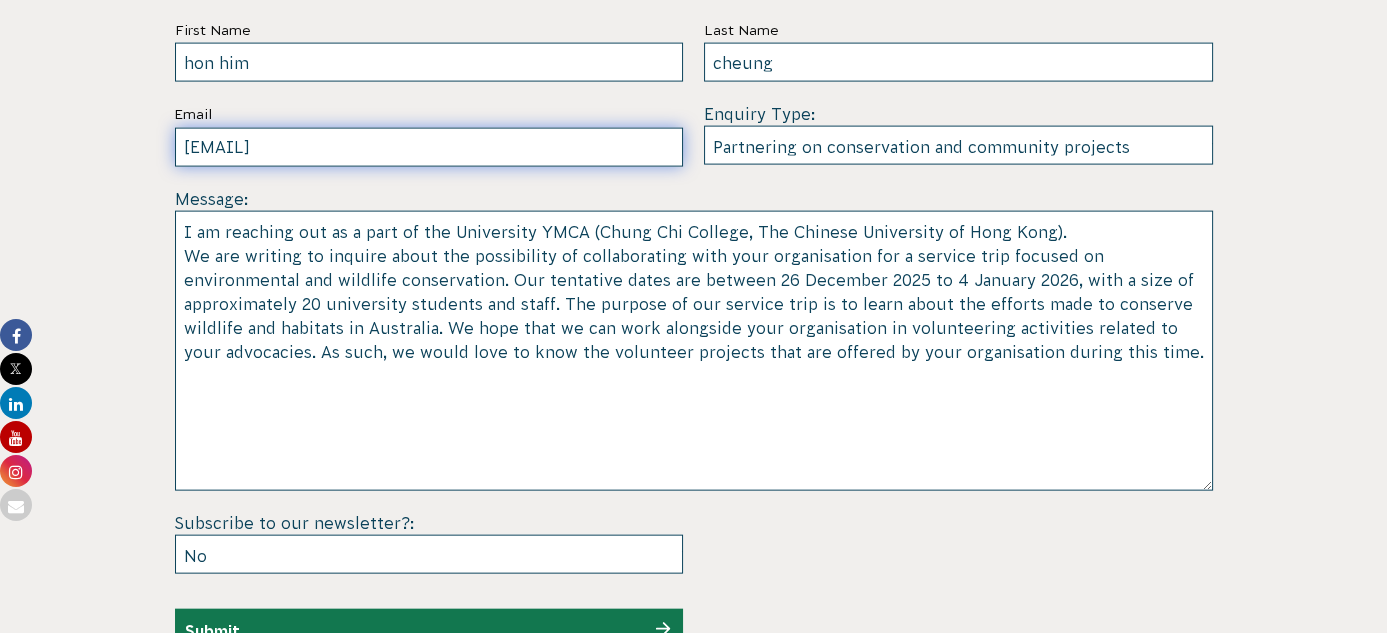 click on "[EMAIL]" at bounding box center [429, 147] 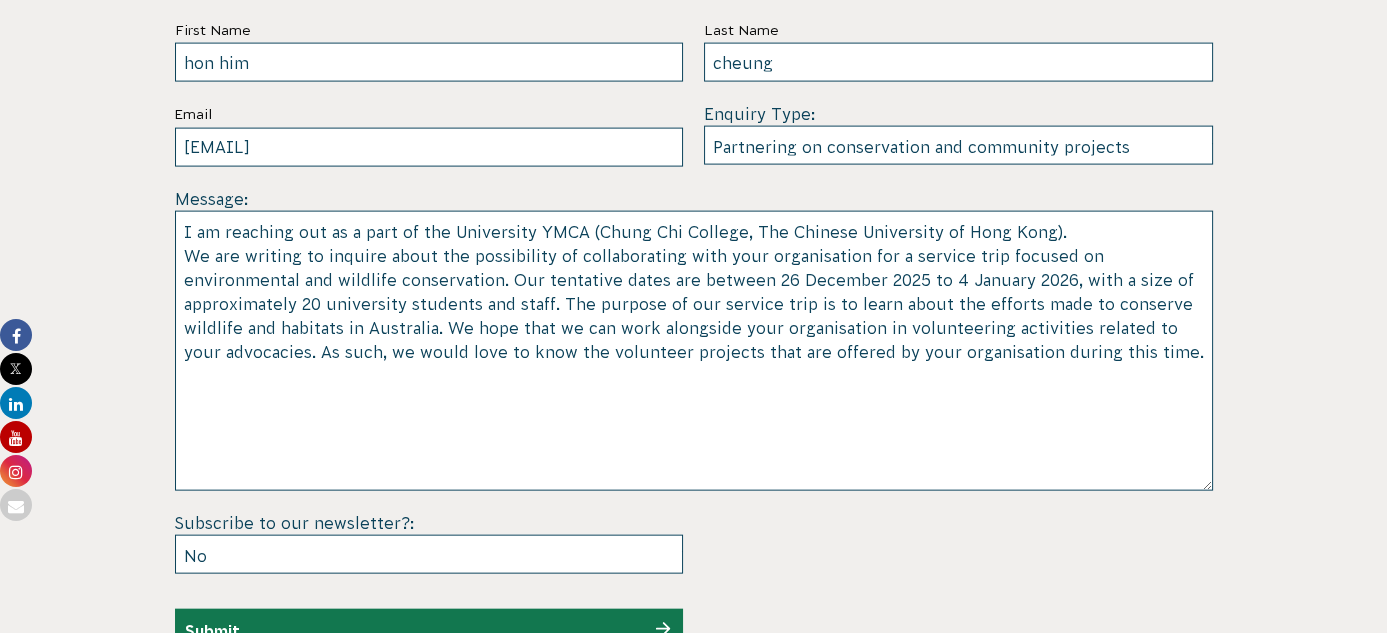 click on "Submit" at bounding box center [429, 631] 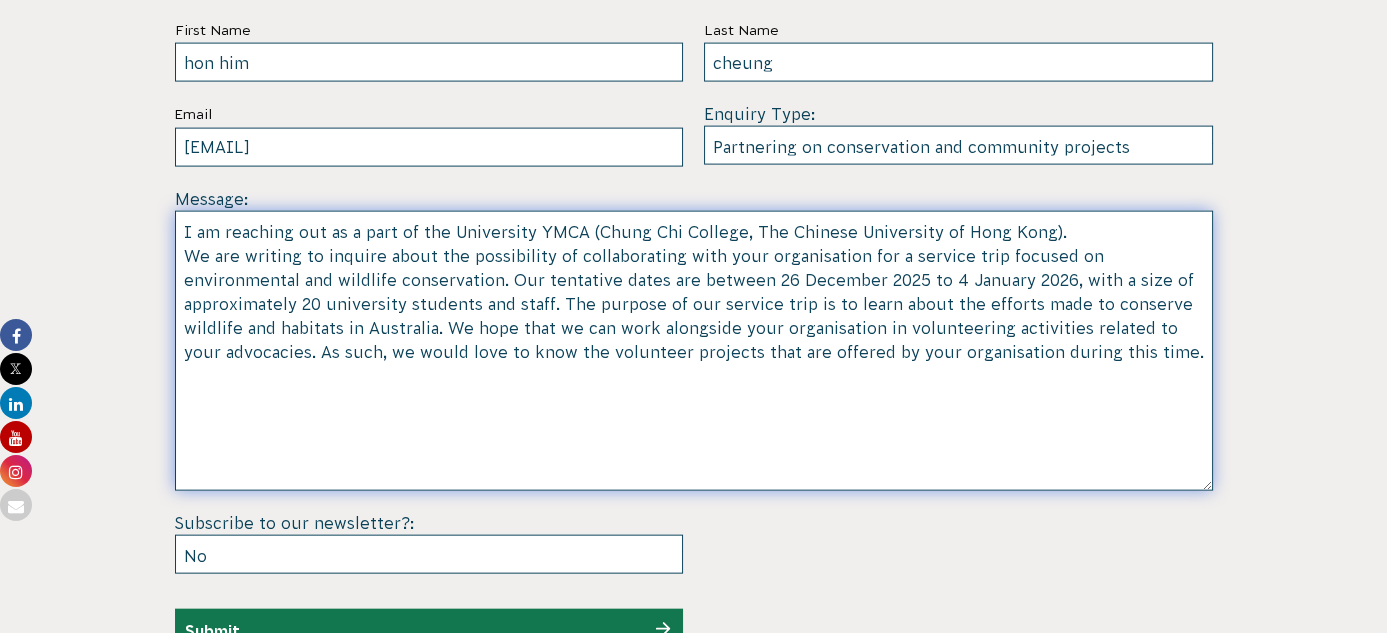 click on "I am reaching out as a part of the University YMCA (Chung Chi College, The Chinese University of Hong Kong).
We are writing to inquire about the possibility of collaborating with your organisation for a service trip focused on environmental and wildlife conservation. Our tentative dates are between 26 December 2025 to 4 January 2026, with a size of approximately 20 university students and staff. The purpose of our service trip is to learn about the efforts made to conserve wildlife and habitats in Australia. We hope that we can work alongside your organisation in volunteering activities related to your advocacies. As such, we would love to know the volunteer projects that are offered by your organisation during this time." at bounding box center [694, 351] 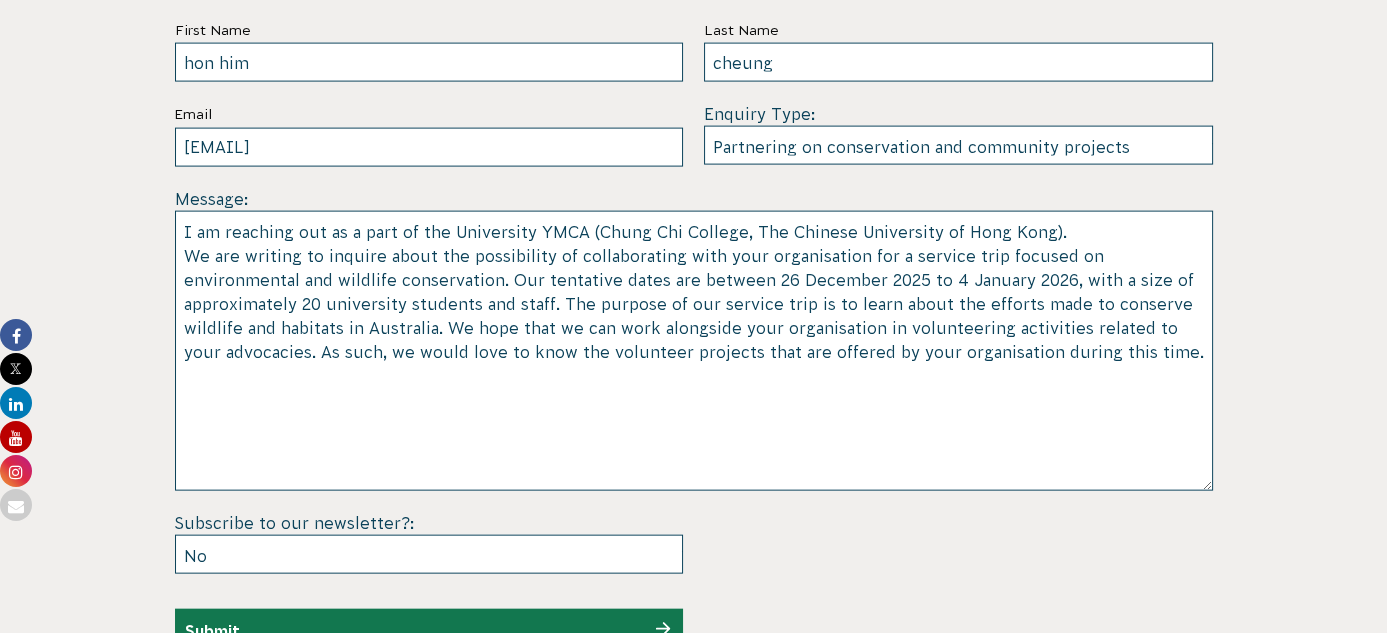 click on "Submit" at bounding box center [429, 631] 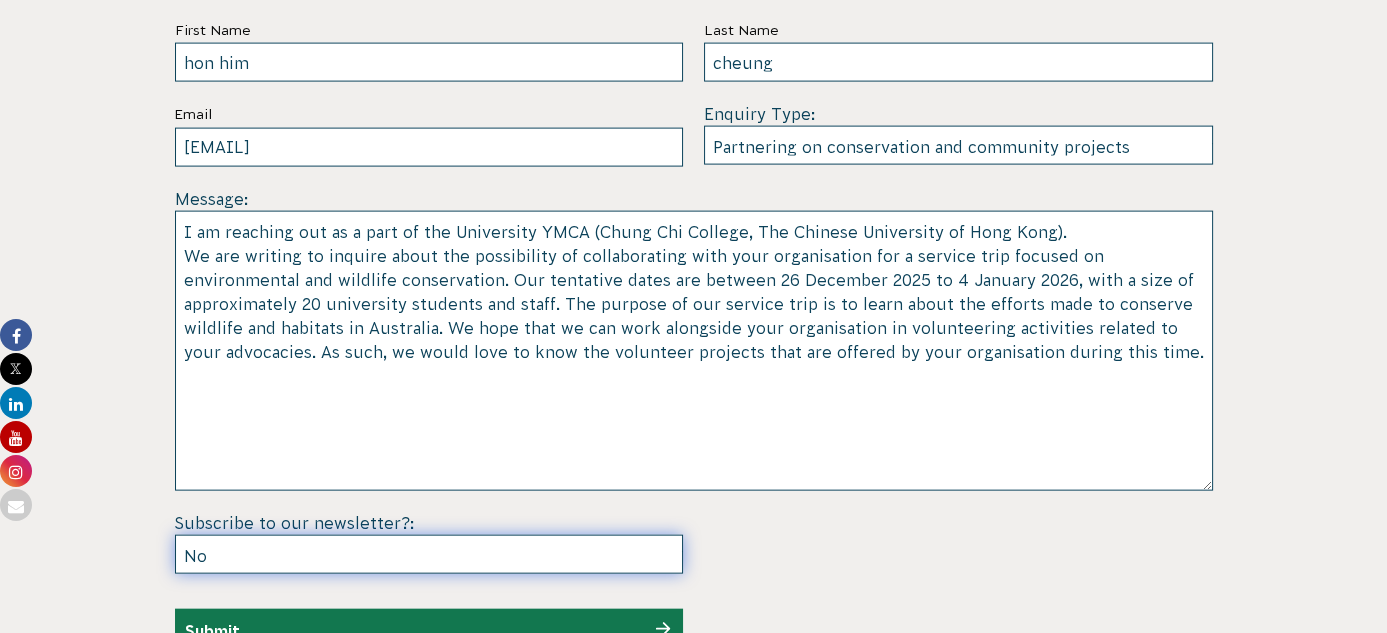 click on "--None-- Yes
No" at bounding box center (429, 554) 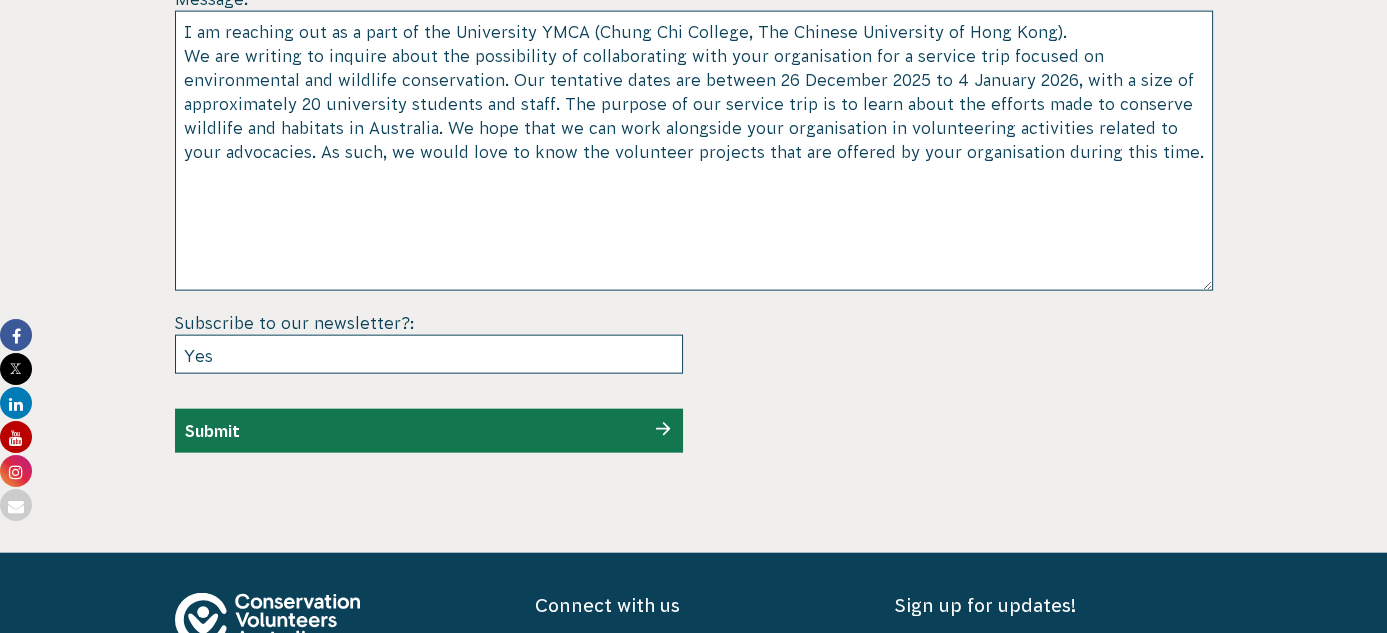 click on "Submit" at bounding box center [429, 431] 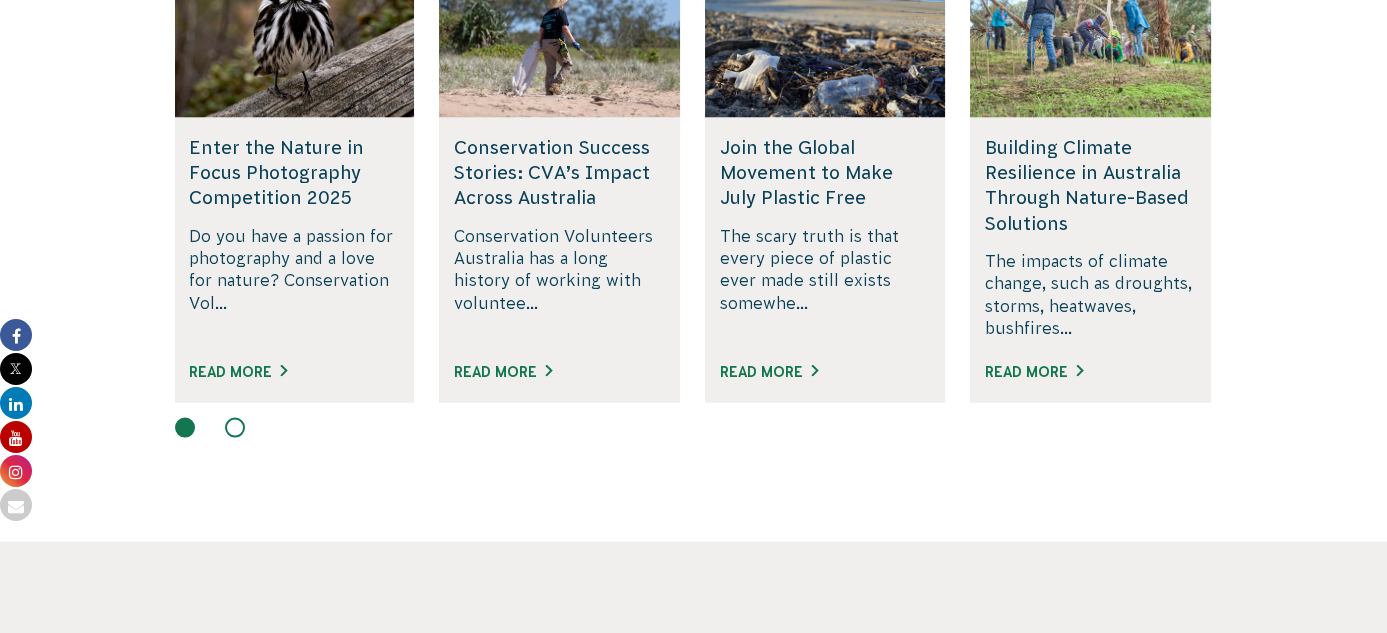 scroll, scrollTop: 4864, scrollLeft: 0, axis: vertical 